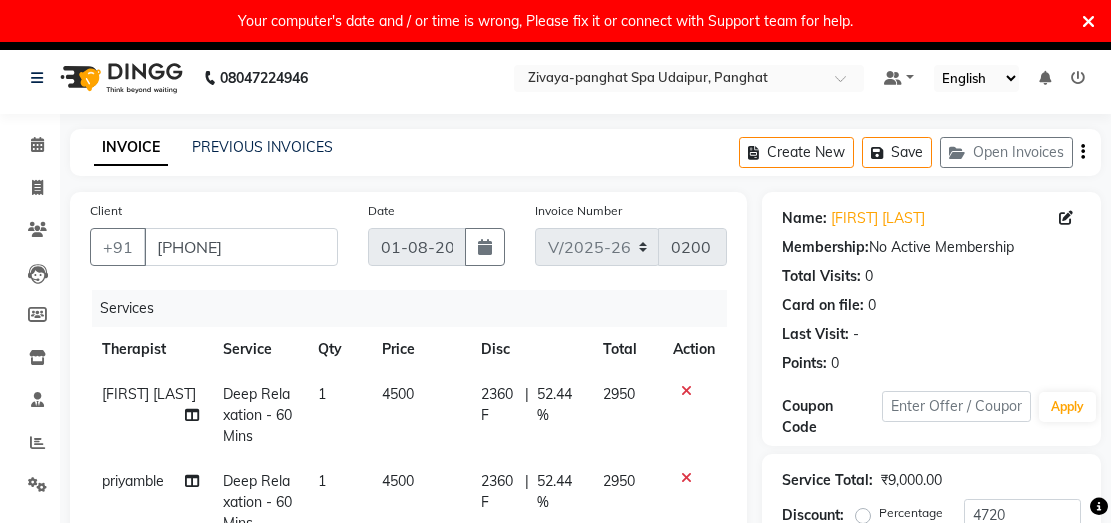 select on "6945" 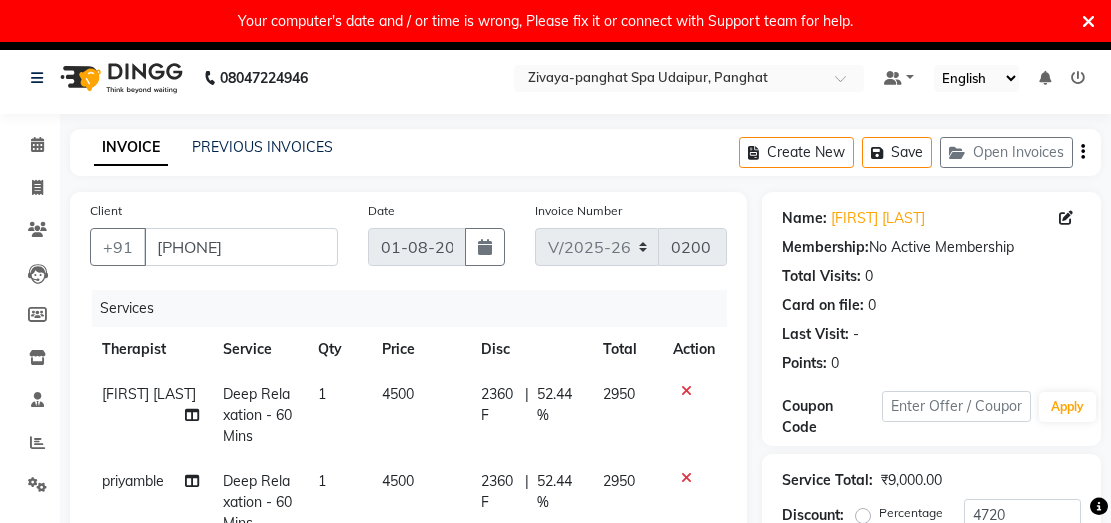 select on "service" 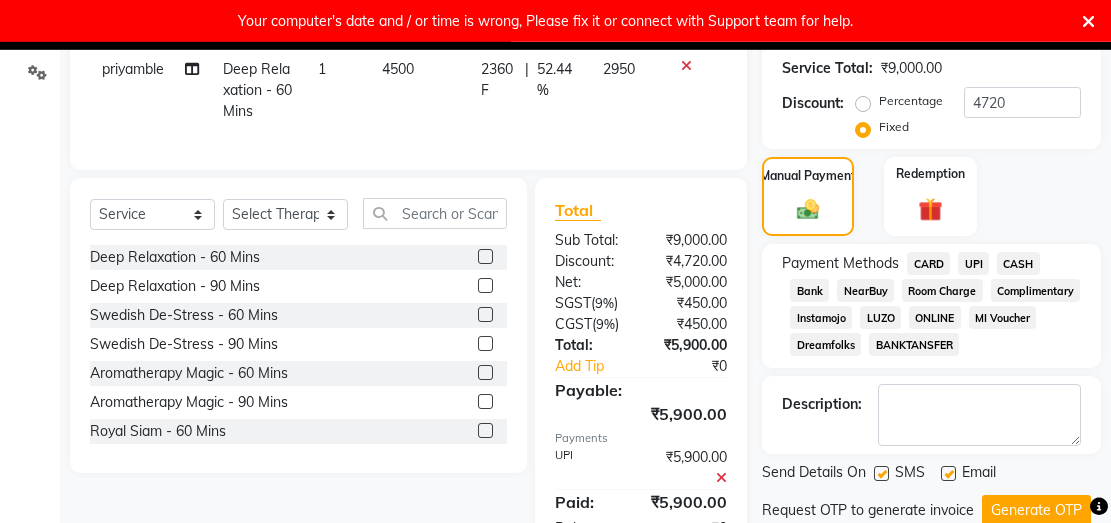 scroll, scrollTop: 370, scrollLeft: 0, axis: vertical 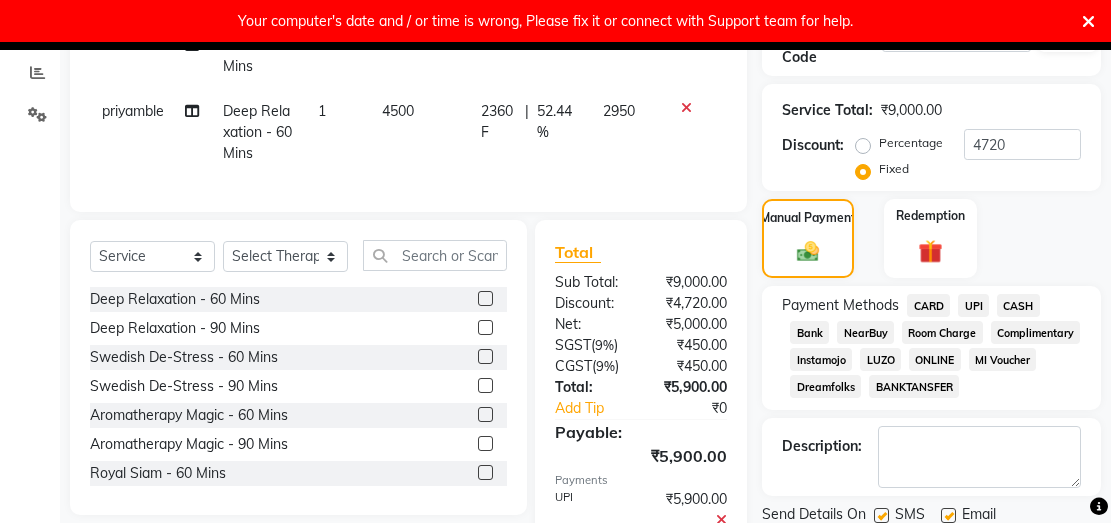 click 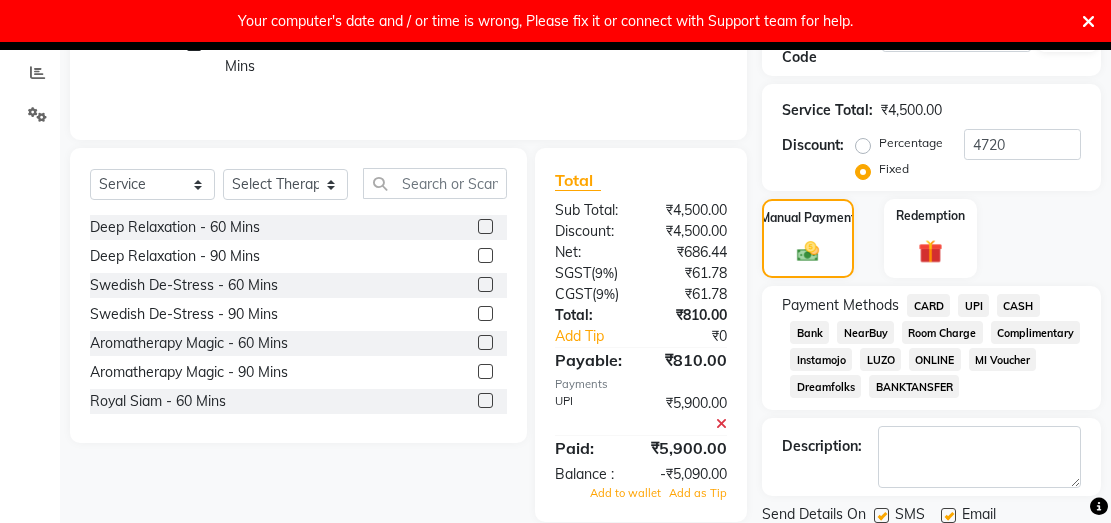 click 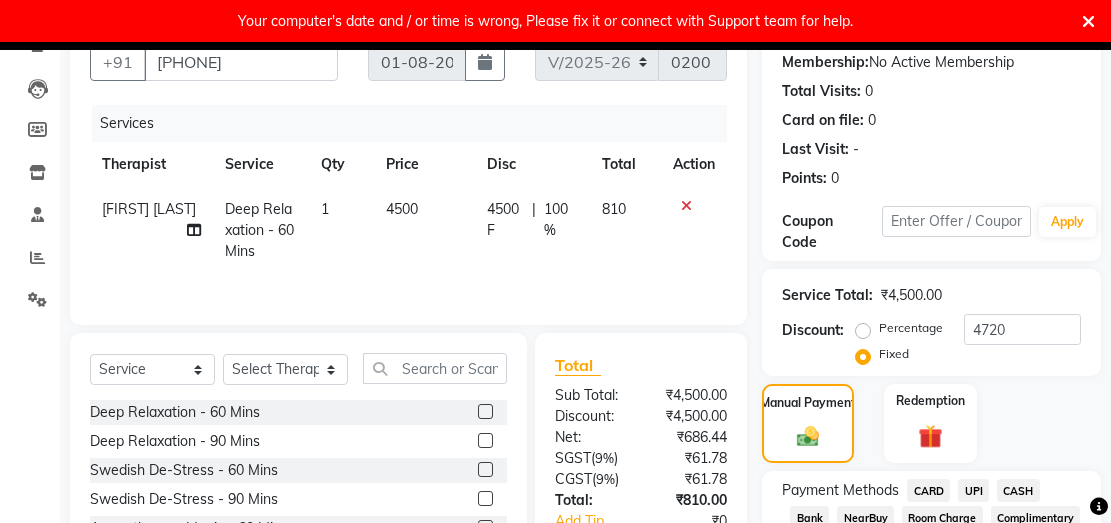scroll, scrollTop: 109, scrollLeft: 0, axis: vertical 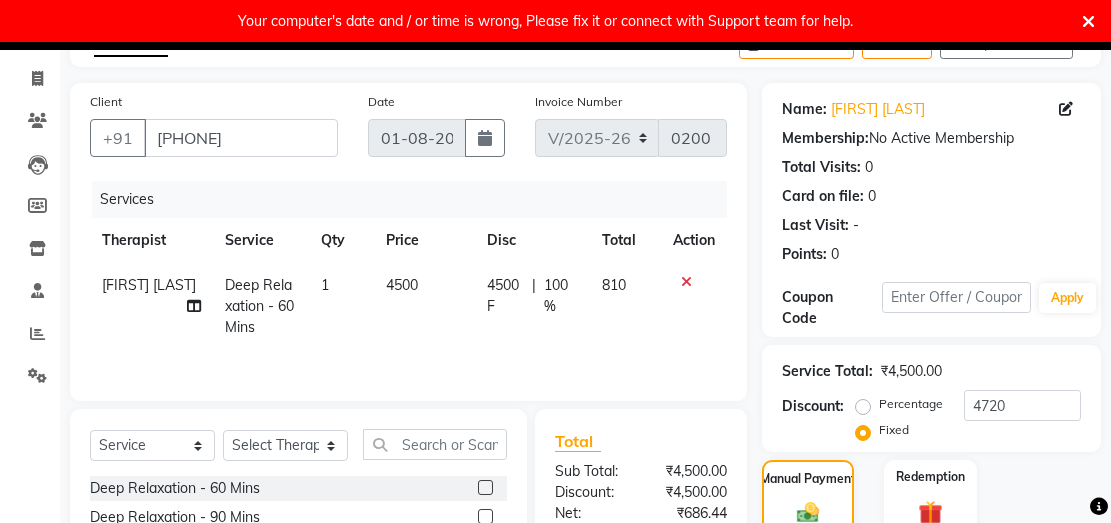 click on "Your computer's date and / or time is wrong, Please fix it or connect with Support team for help." at bounding box center [545, 21] 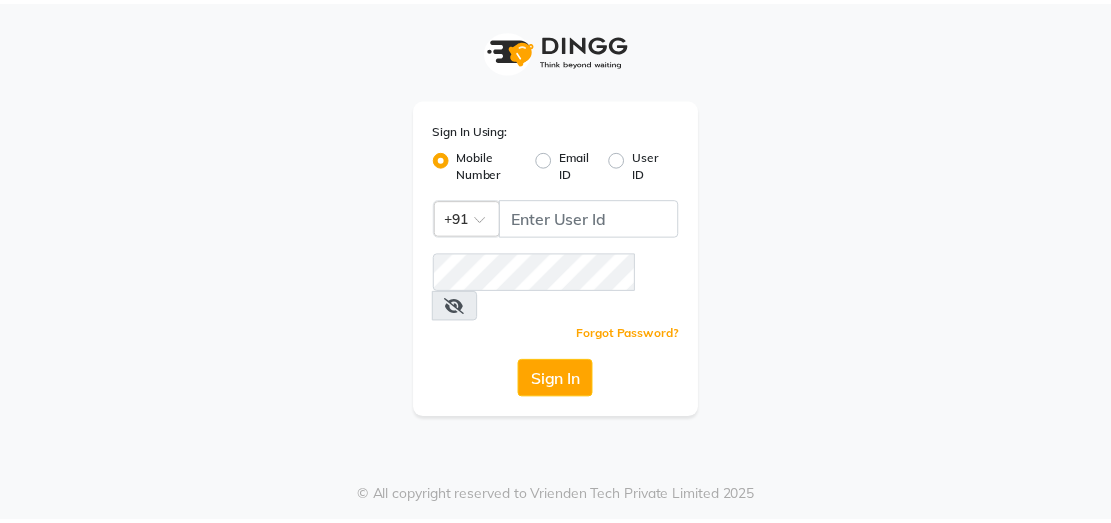 scroll, scrollTop: 0, scrollLeft: 0, axis: both 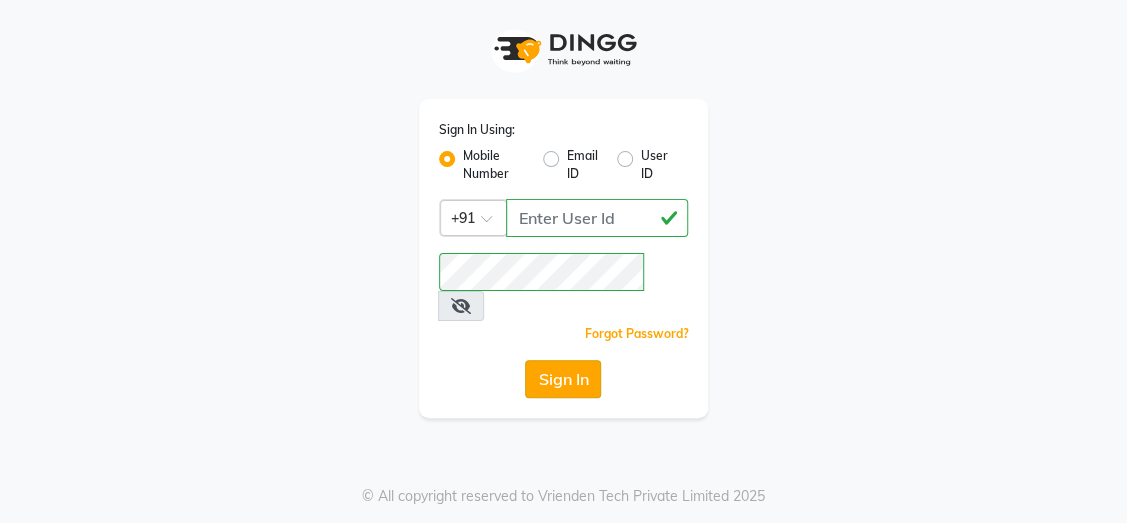 type on "9770614598" 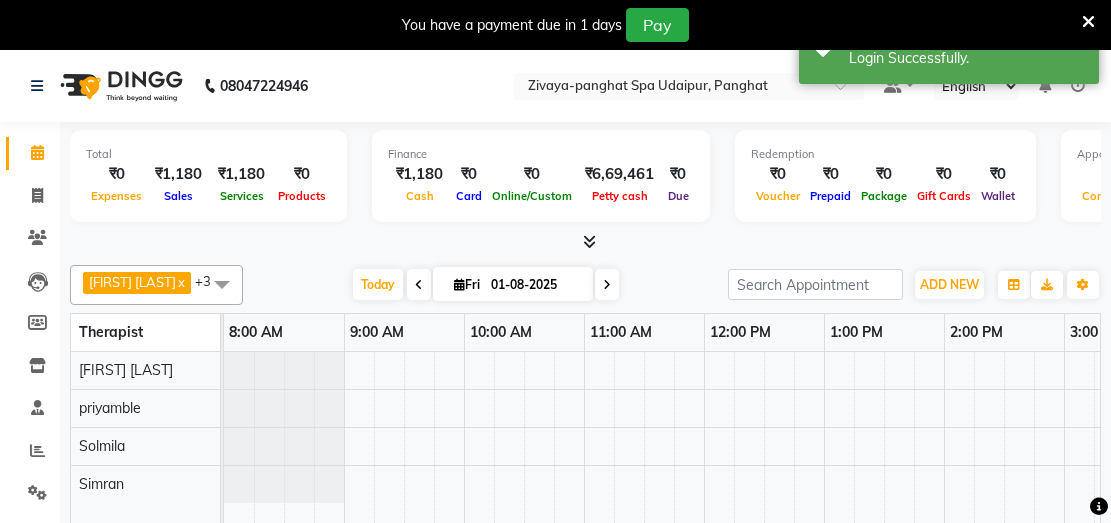 select on "en" 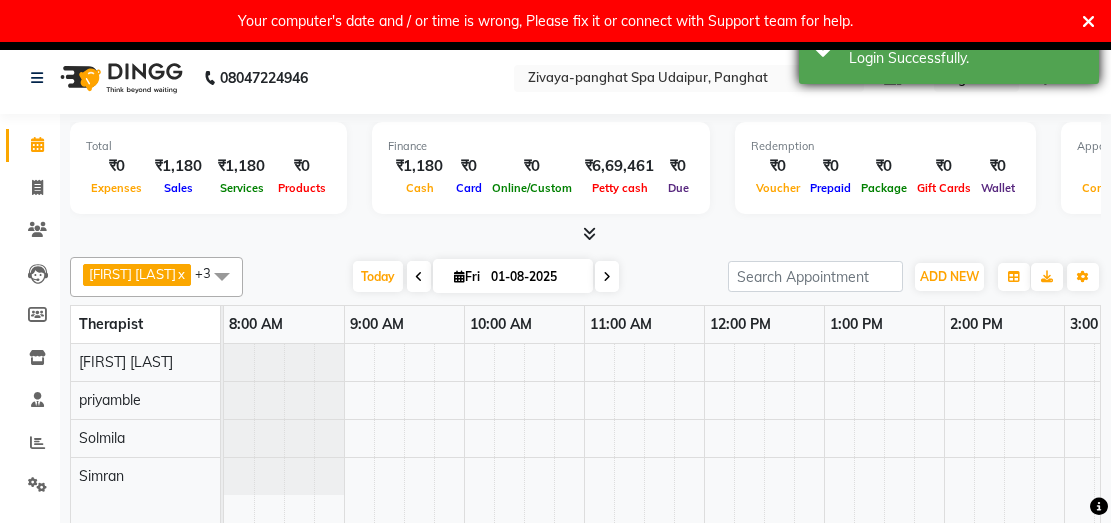 scroll, scrollTop: 0, scrollLeft: 0, axis: both 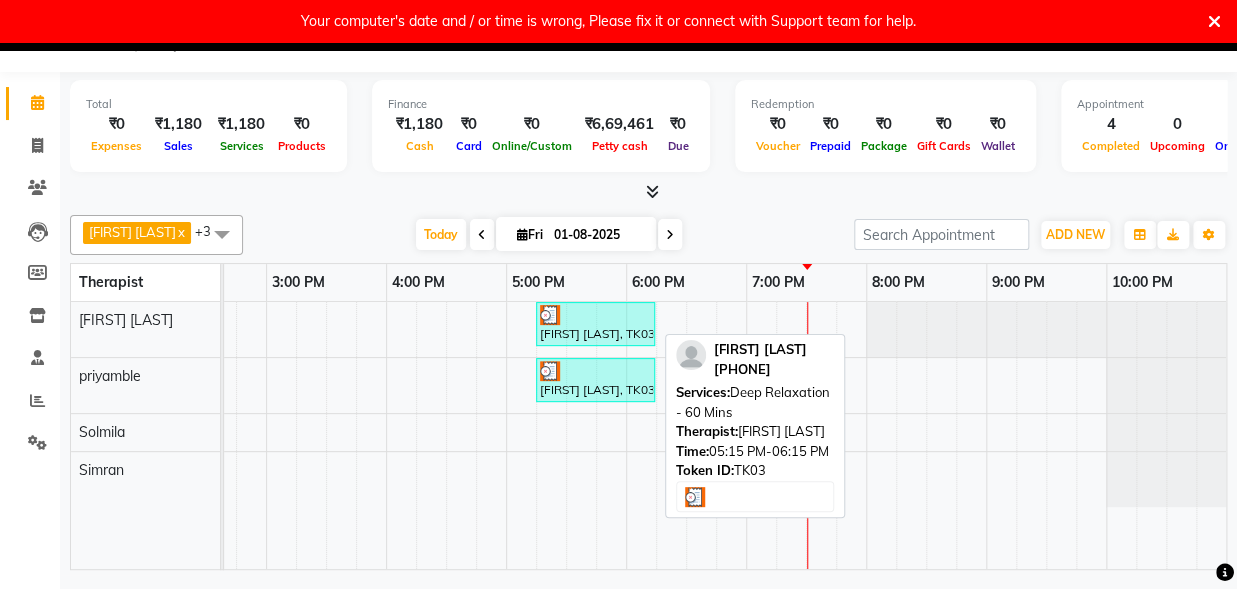 click at bounding box center (595, 315) 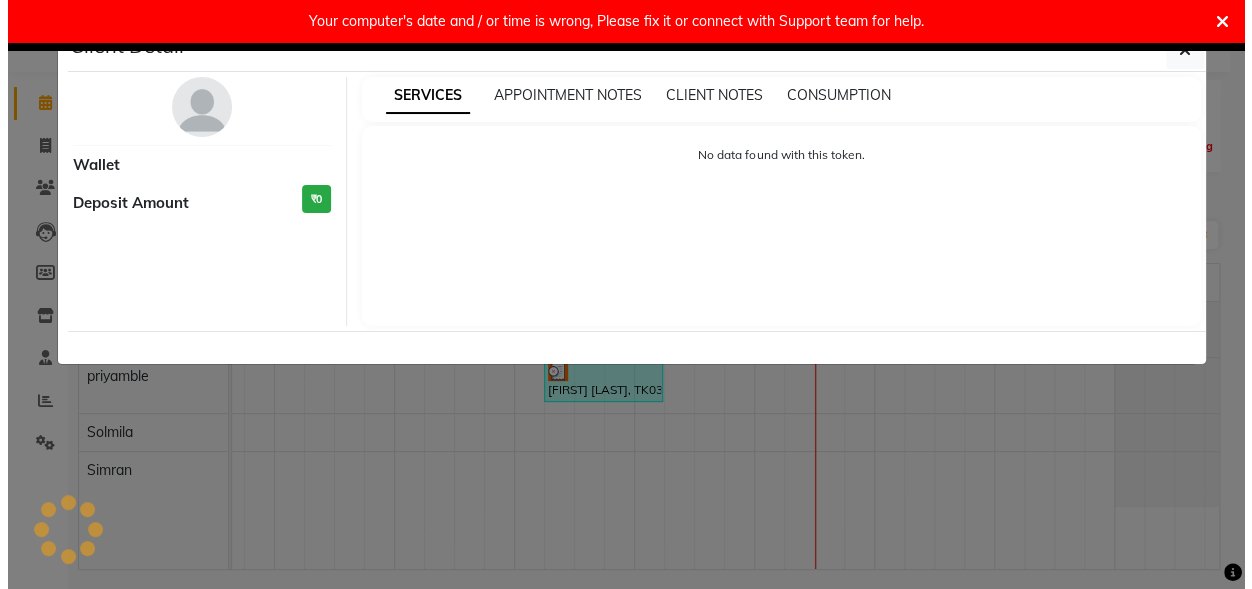 scroll, scrollTop: 0, scrollLeft: 797, axis: horizontal 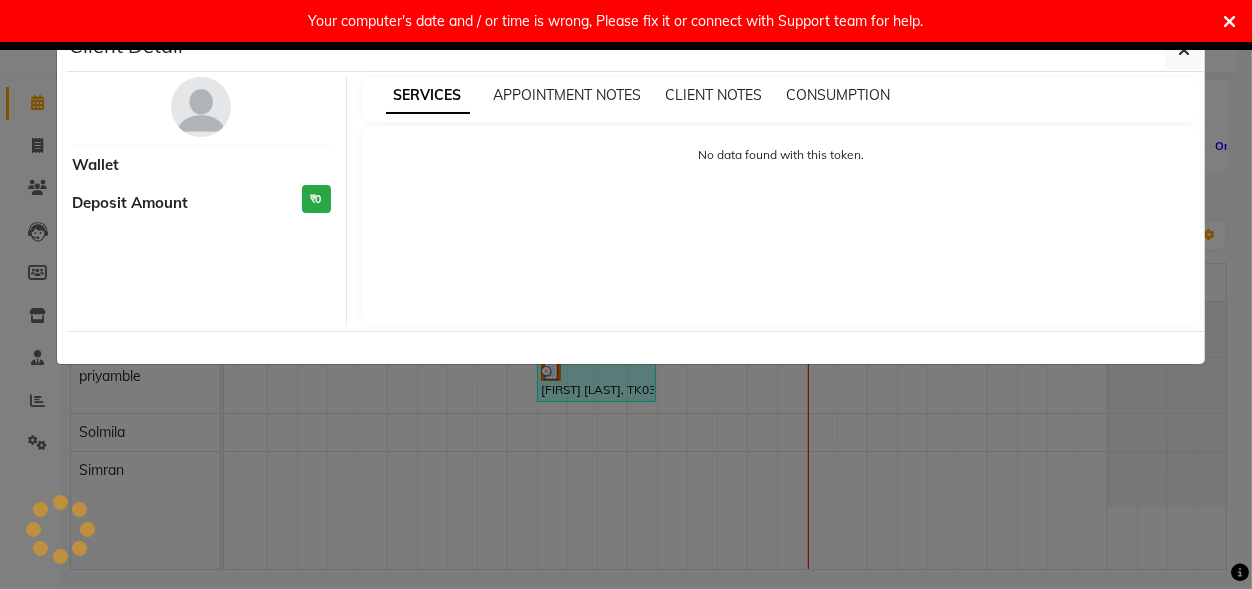 select on "3" 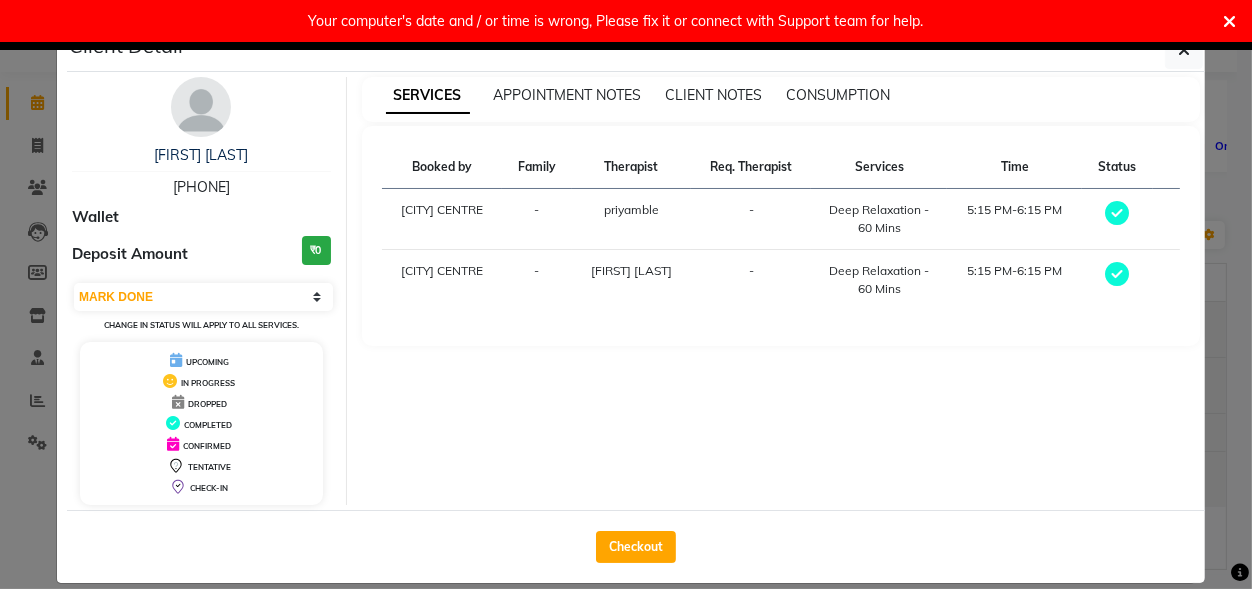 drag, startPoint x: 618, startPoint y: 537, endPoint x: 607, endPoint y: 500, distance: 38.600517 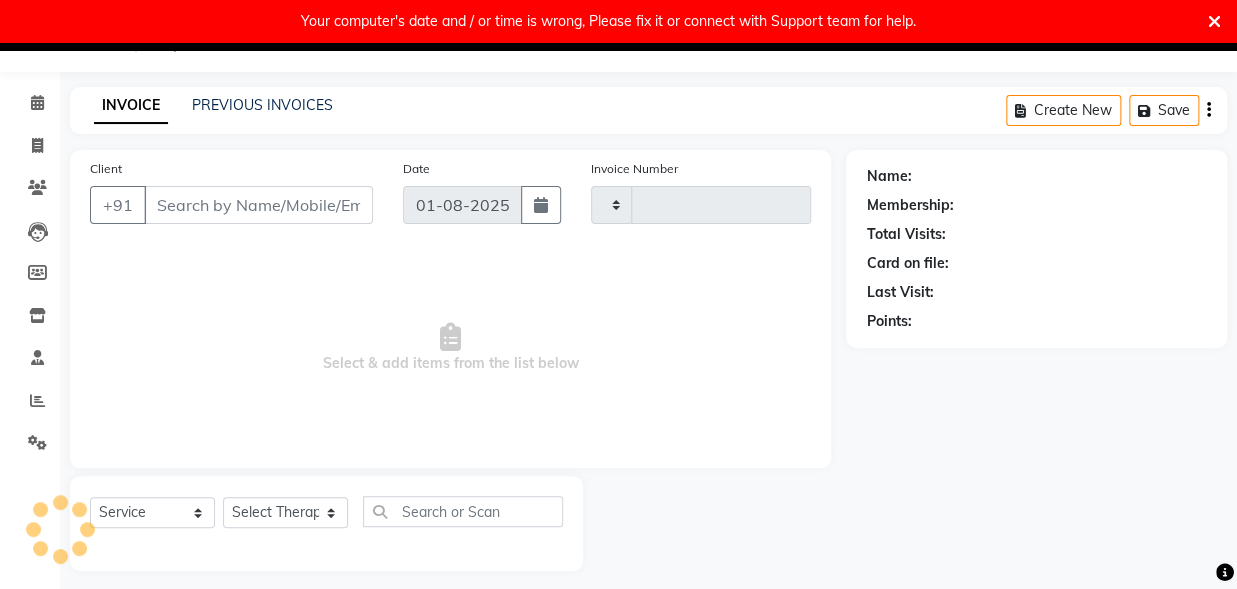 type on "0200" 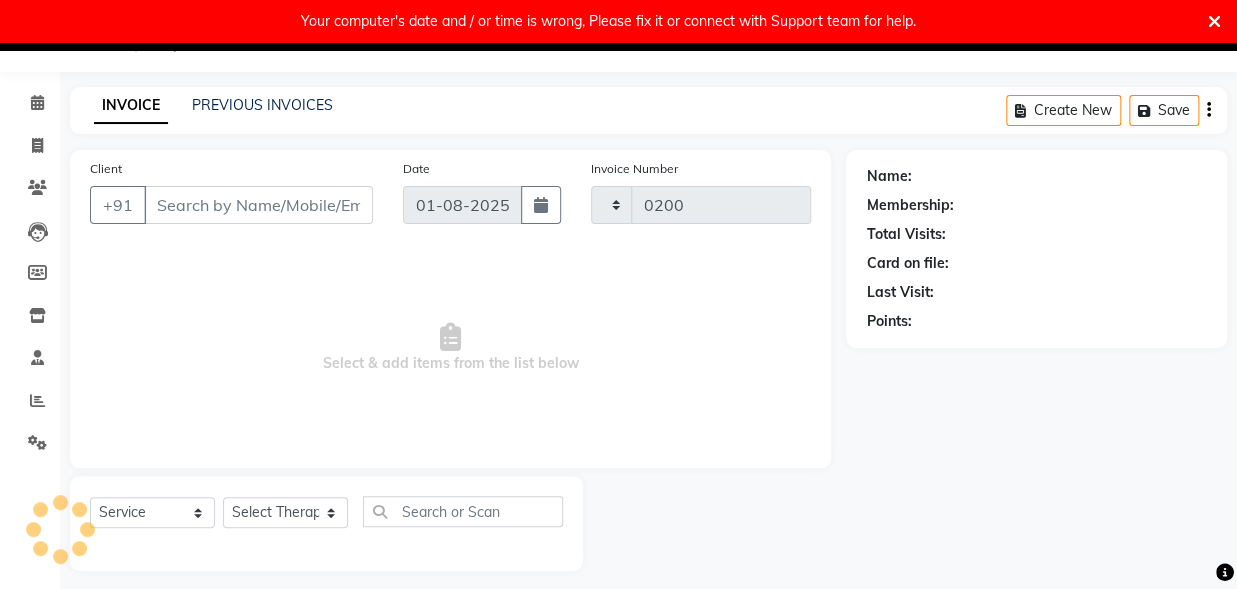 select on "6945" 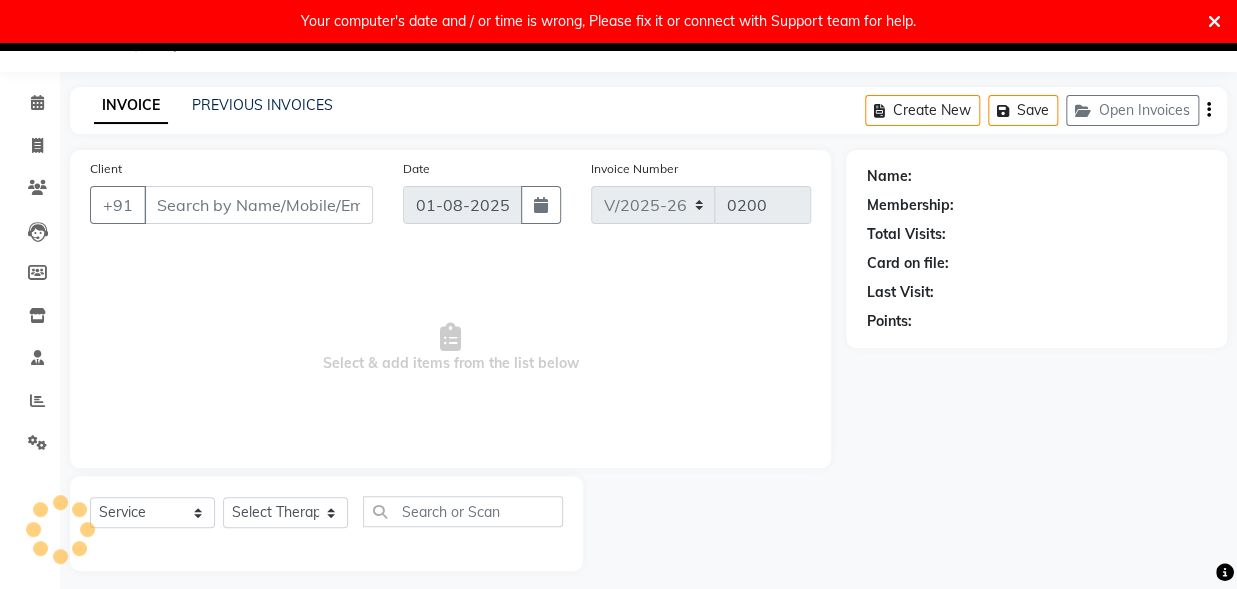 type on "[PHONE]" 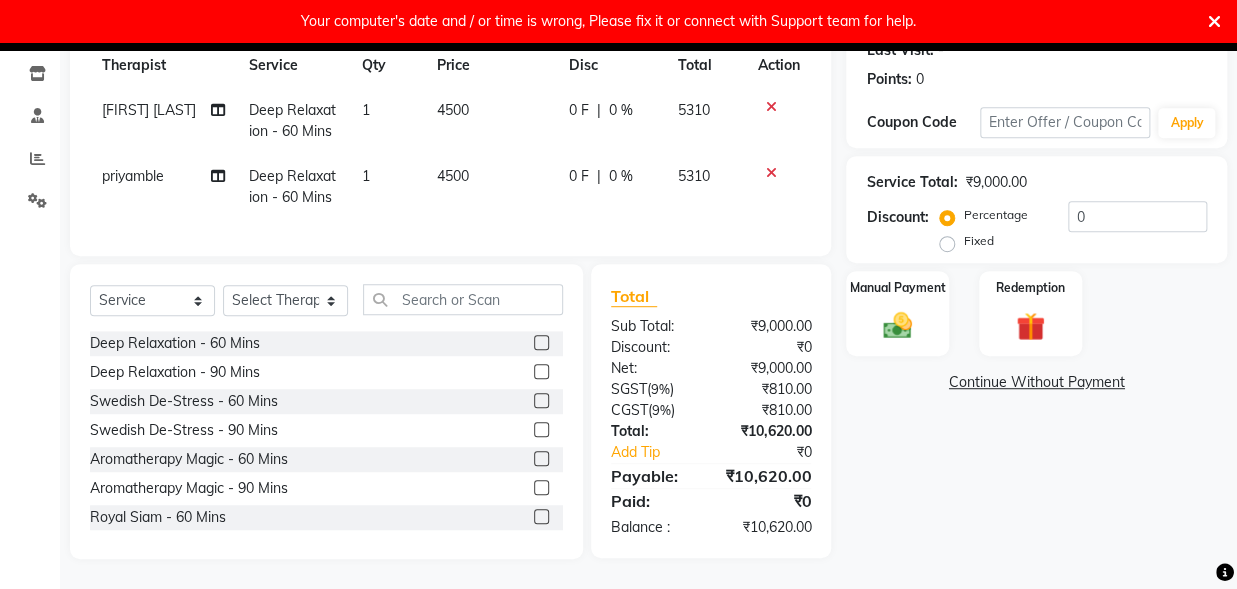 scroll, scrollTop: 298, scrollLeft: 0, axis: vertical 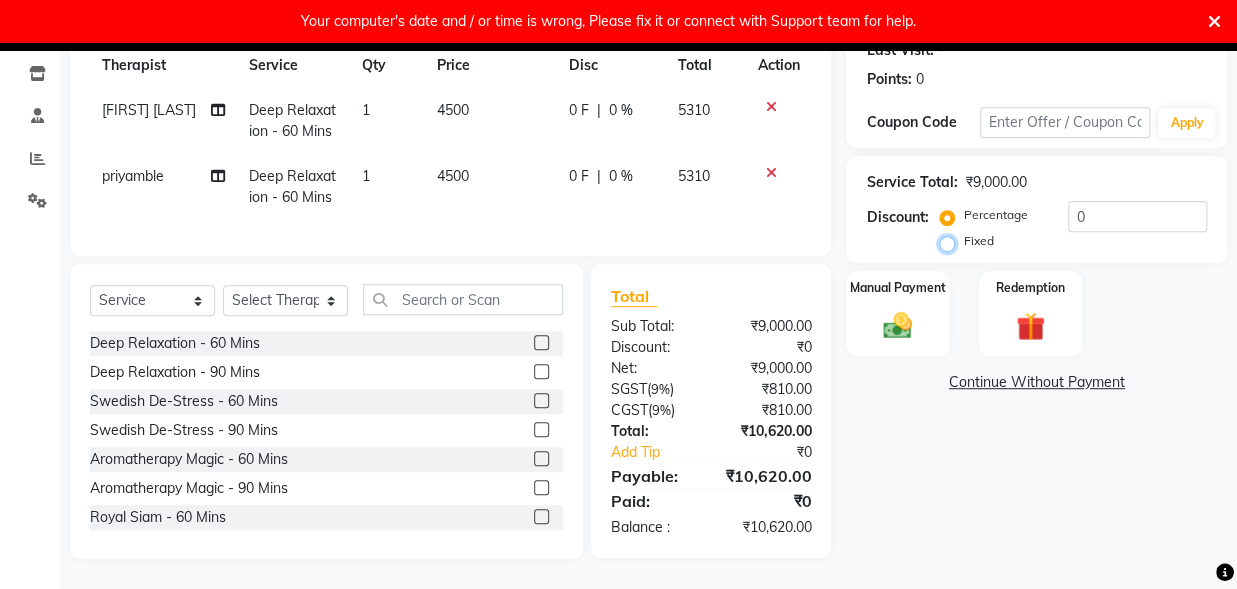click on "Fixed" at bounding box center [951, 241] 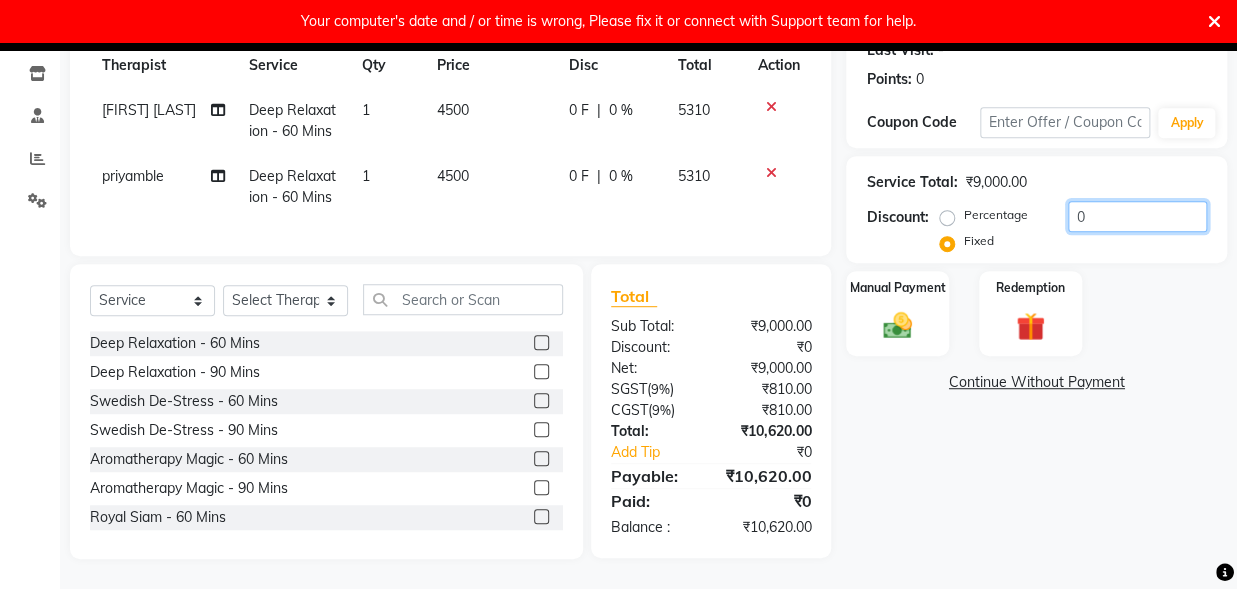 click on "0" 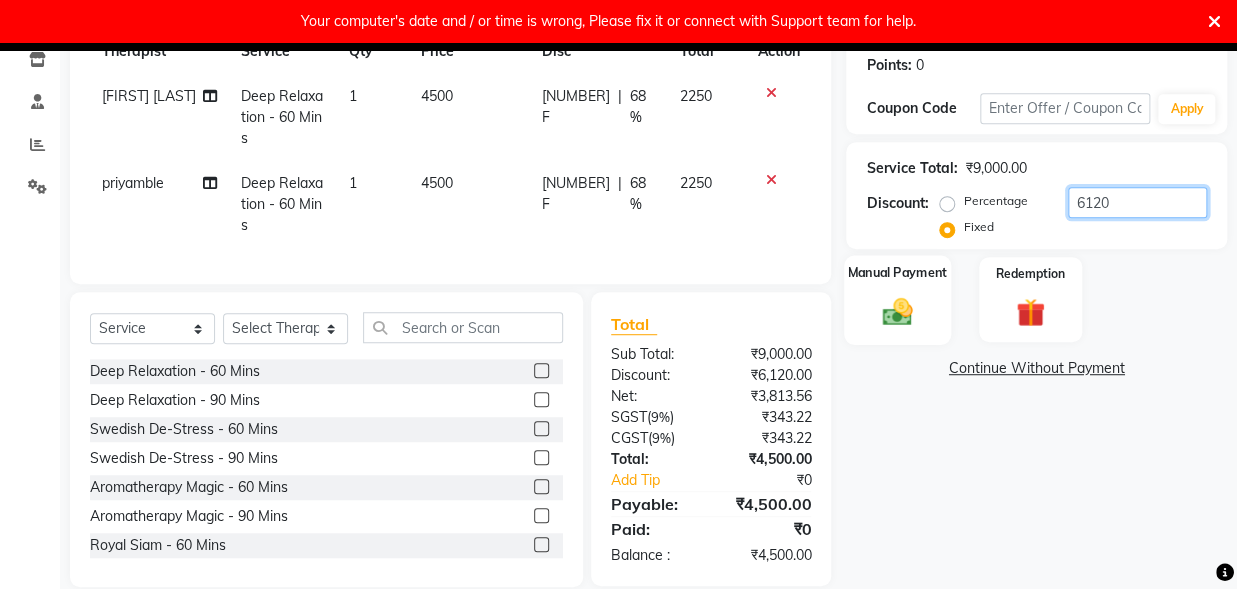 type on "6120" 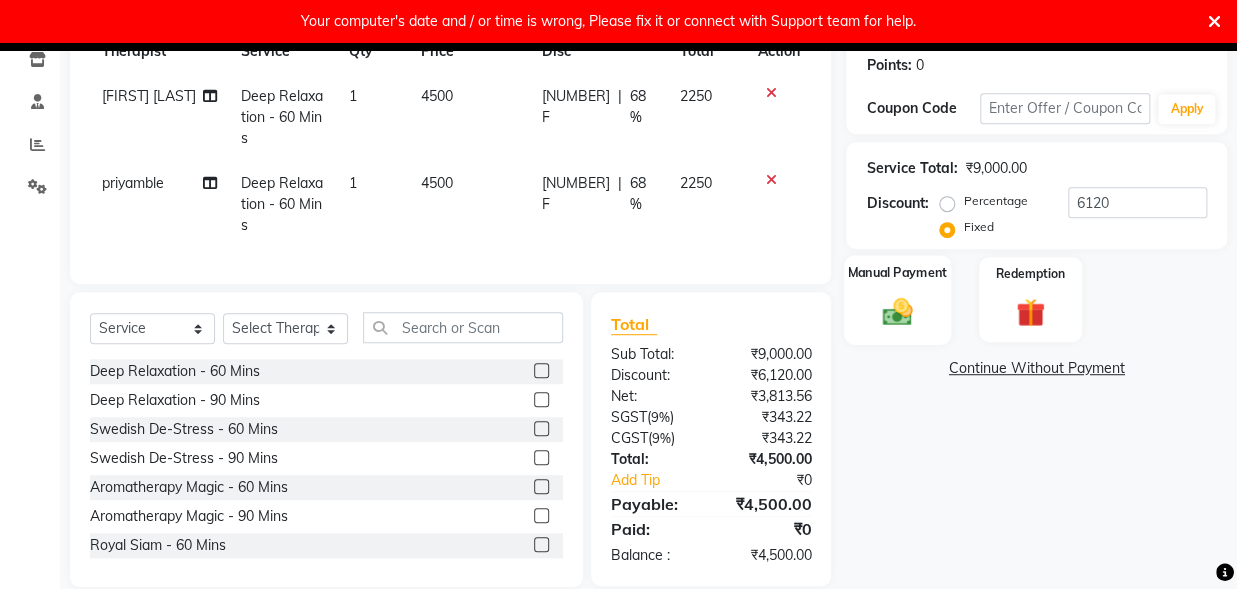 click 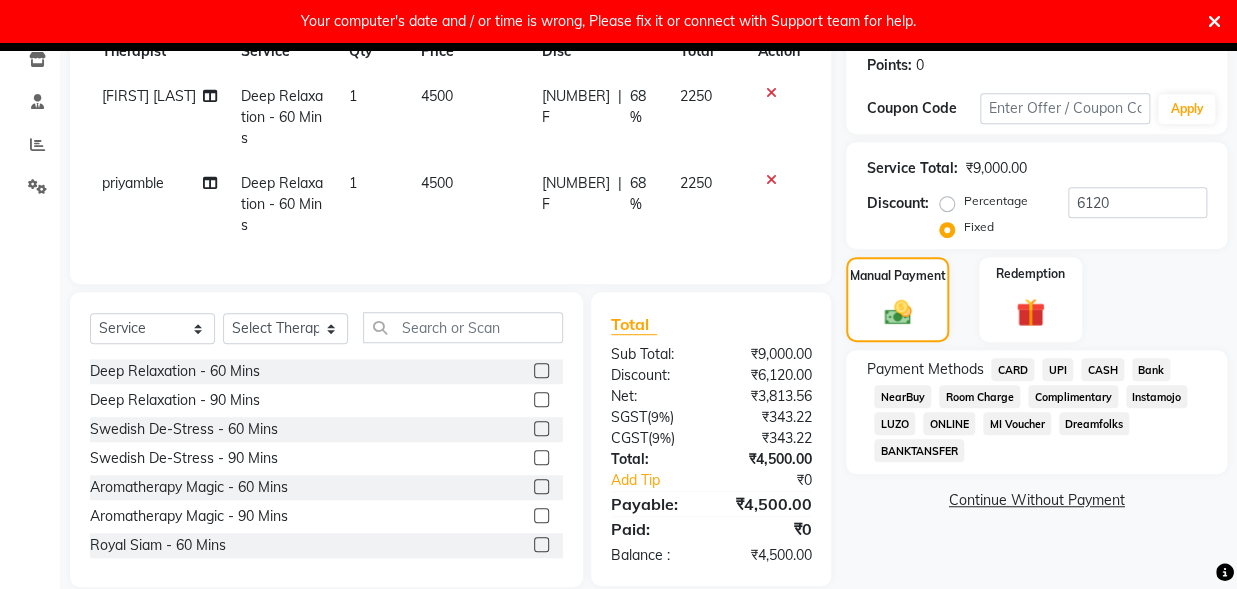 click on "CASH" 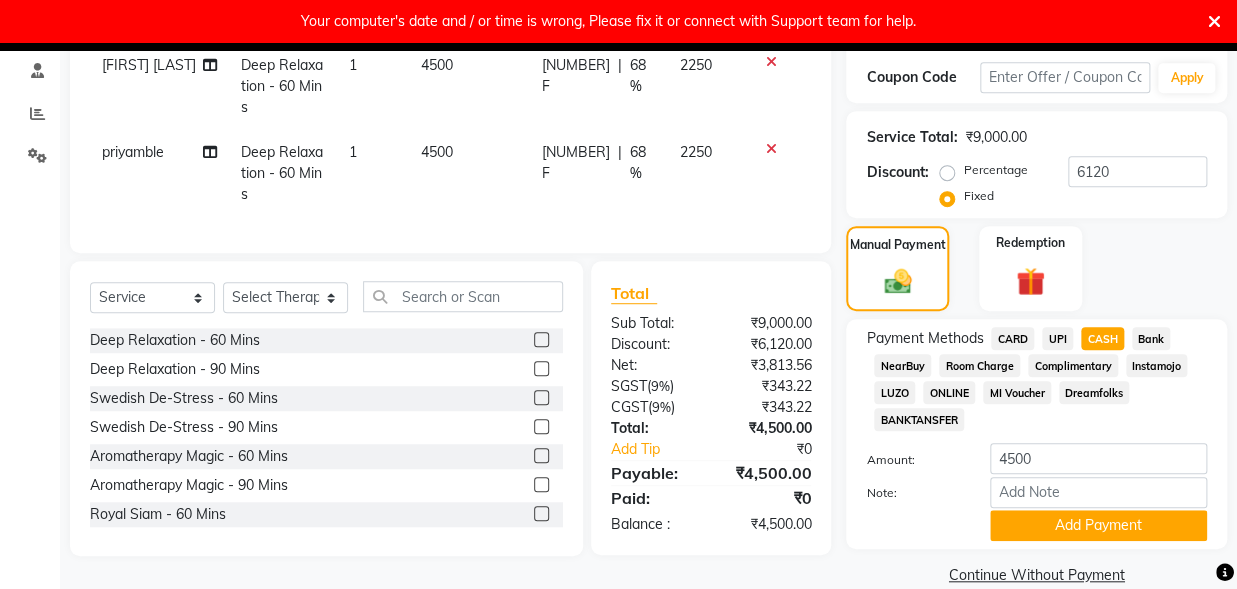 scroll, scrollTop: 358, scrollLeft: 0, axis: vertical 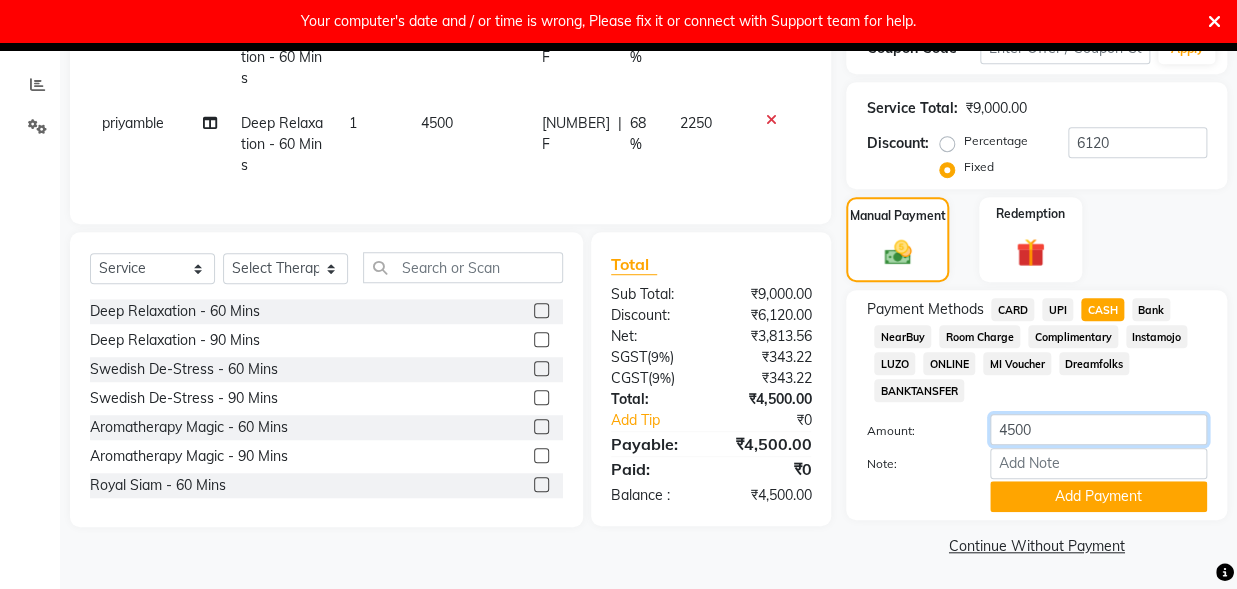 click on "4500" 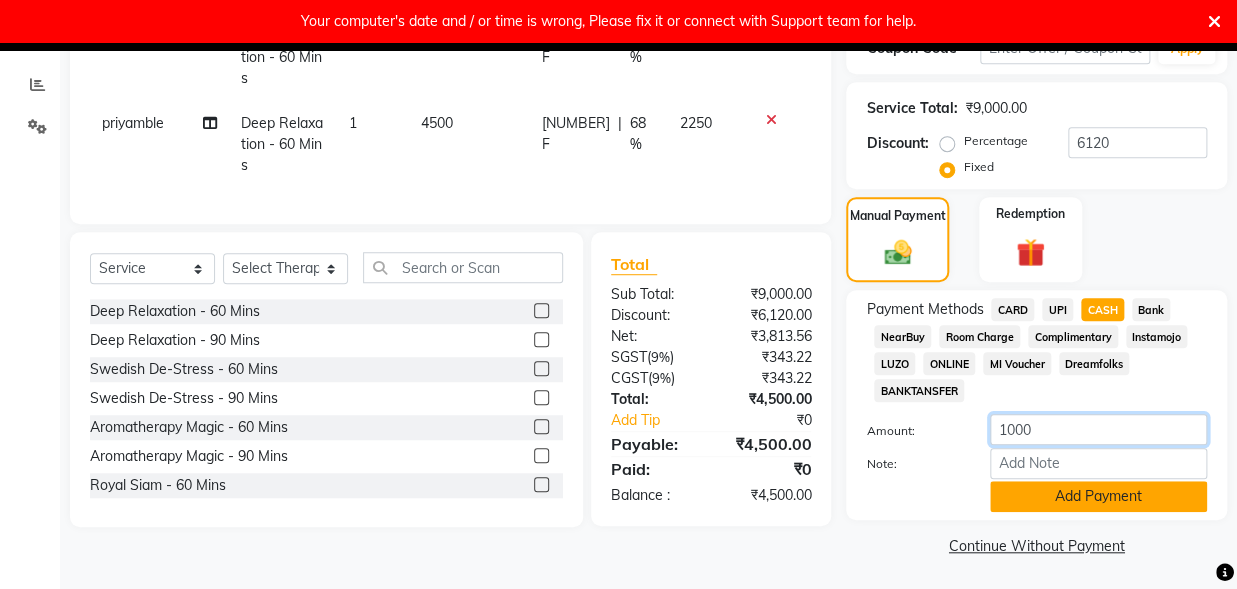 type on "1000" 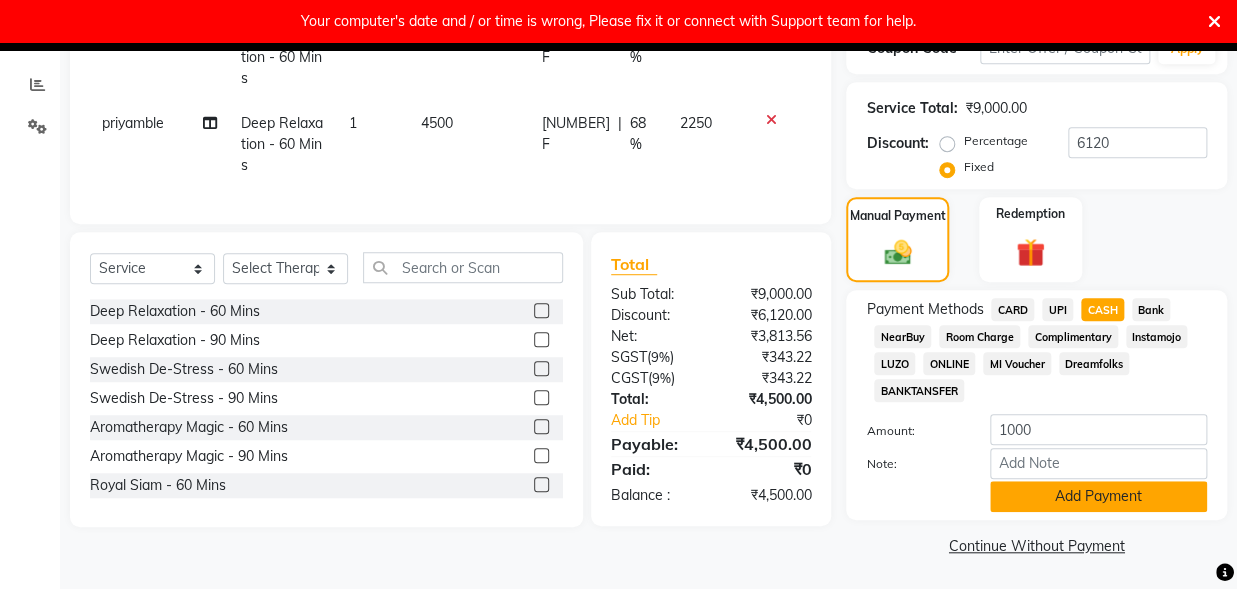 click on "Add Payment" 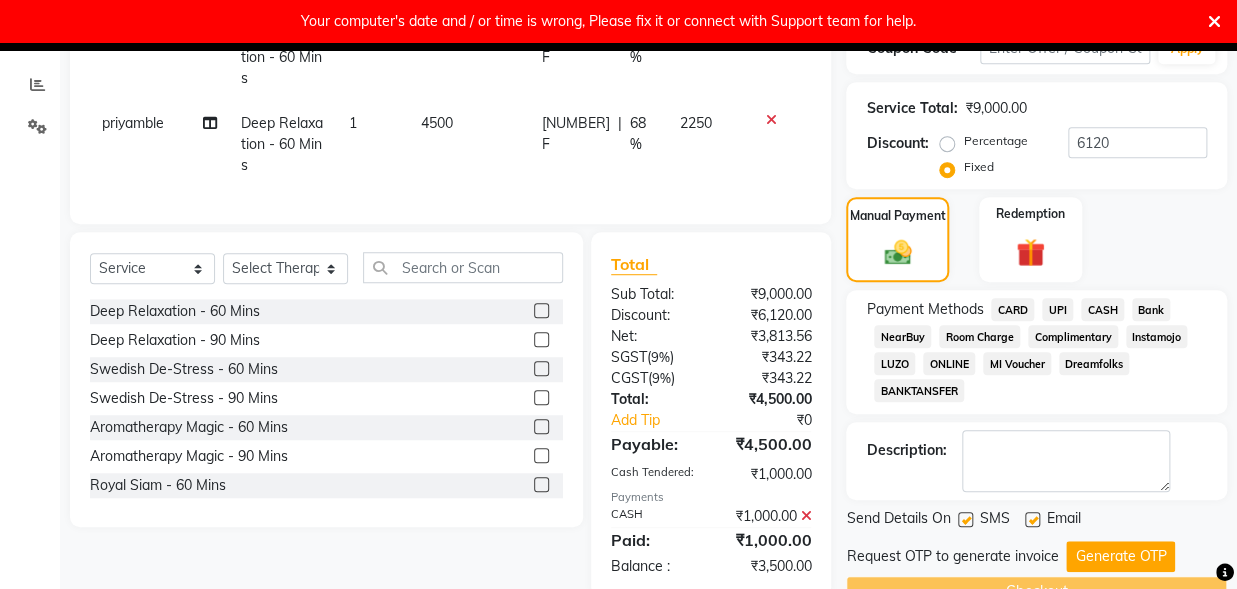 scroll, scrollTop: 410, scrollLeft: 0, axis: vertical 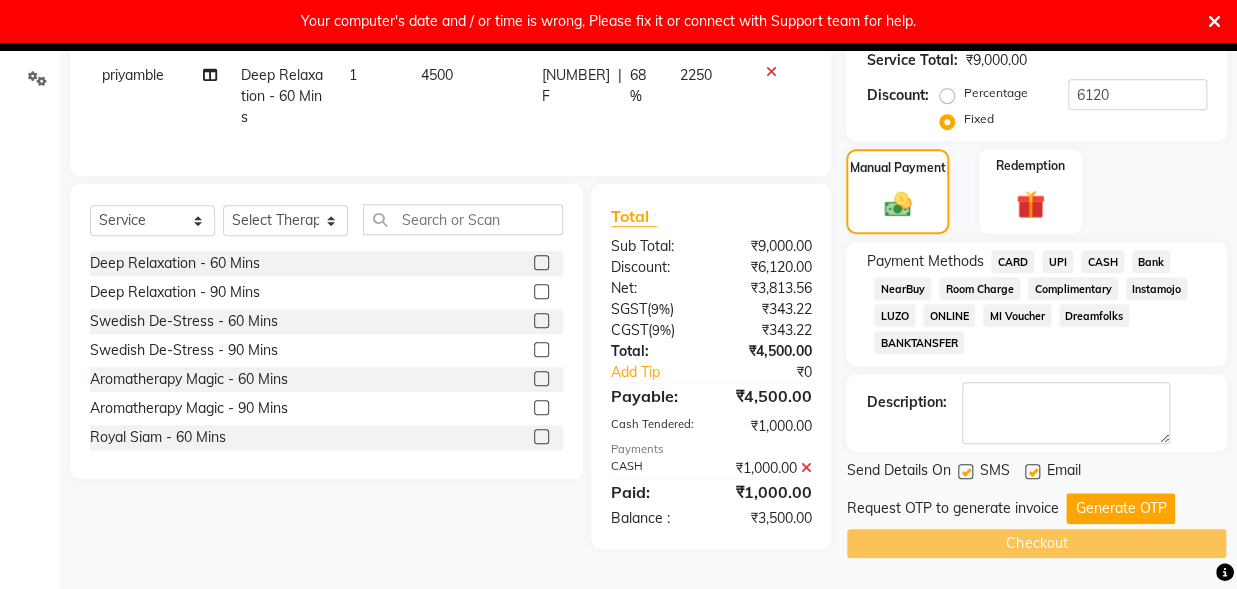 click on "UPI" 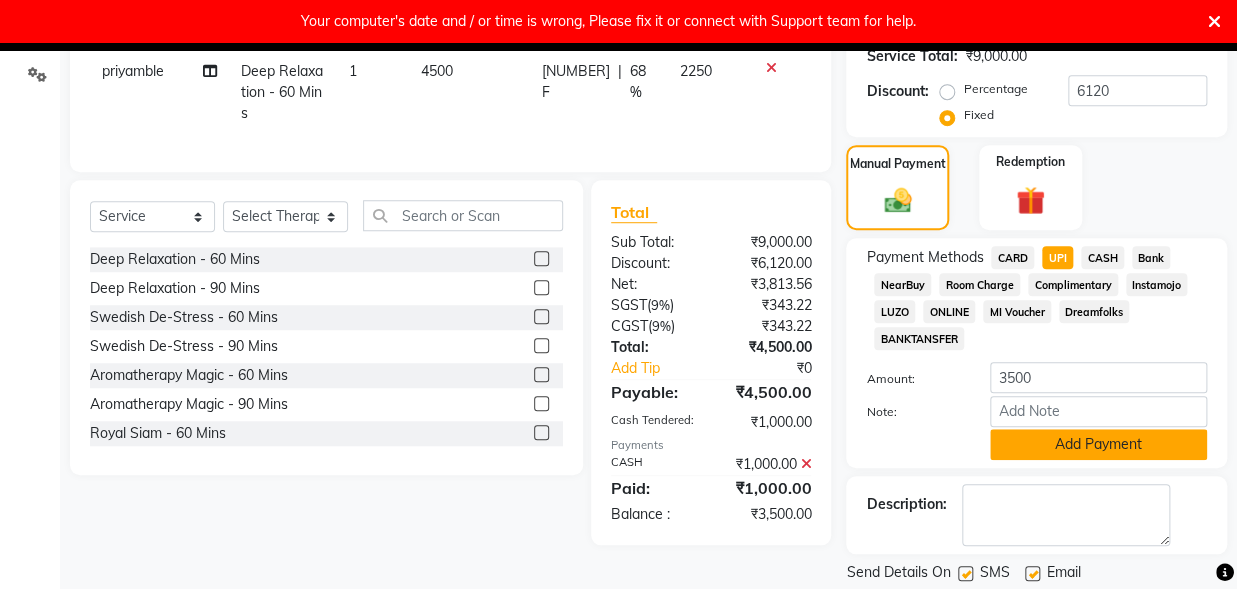 click on "Add Payment" 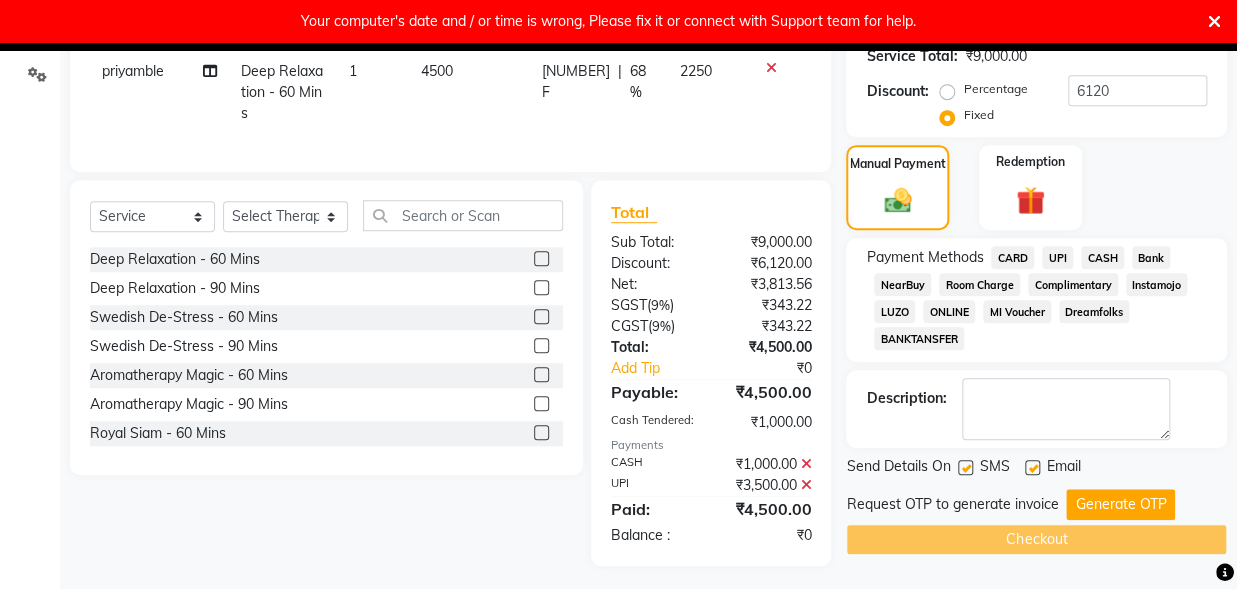 scroll, scrollTop: 431, scrollLeft: 0, axis: vertical 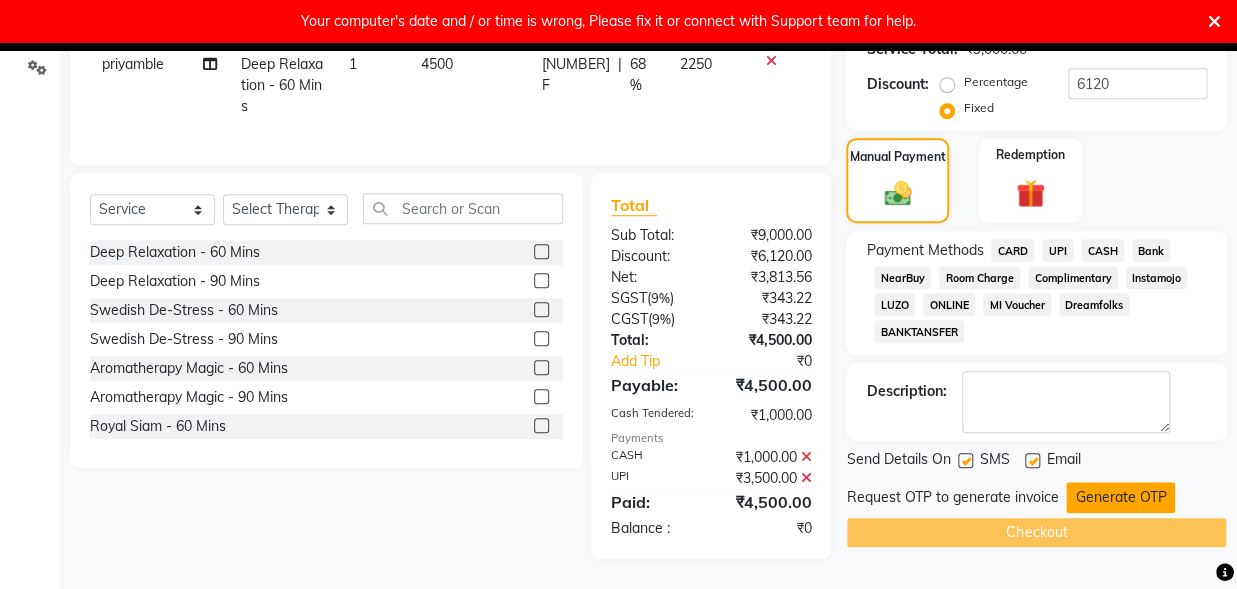 click on "Generate OTP" 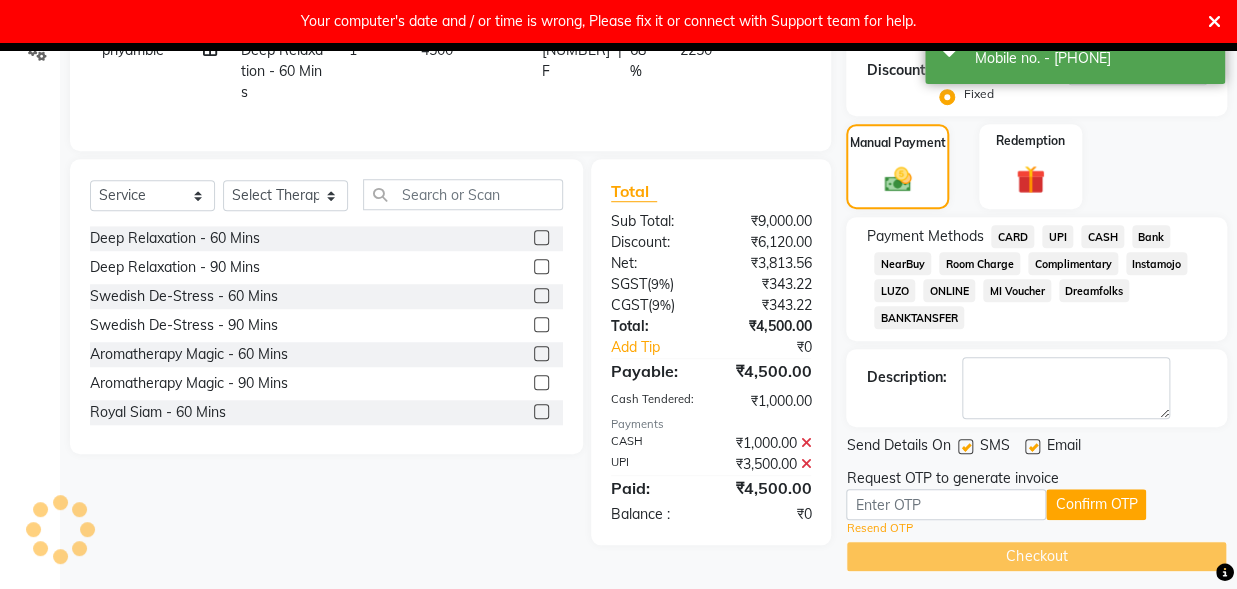scroll, scrollTop: 443, scrollLeft: 0, axis: vertical 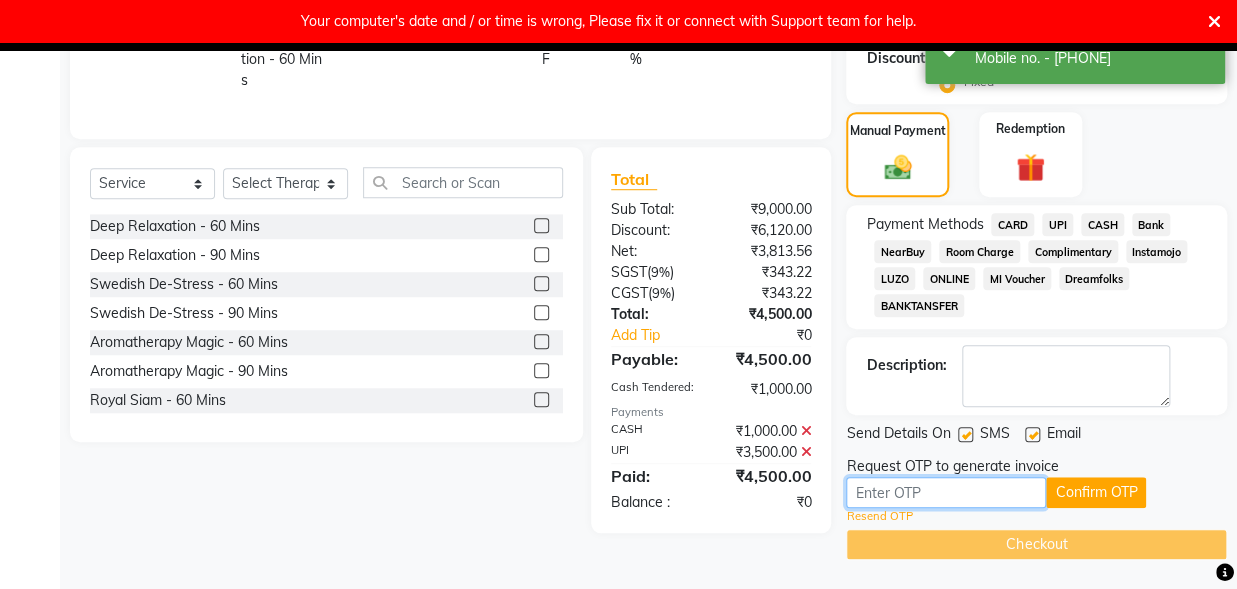 click at bounding box center [946, 492] 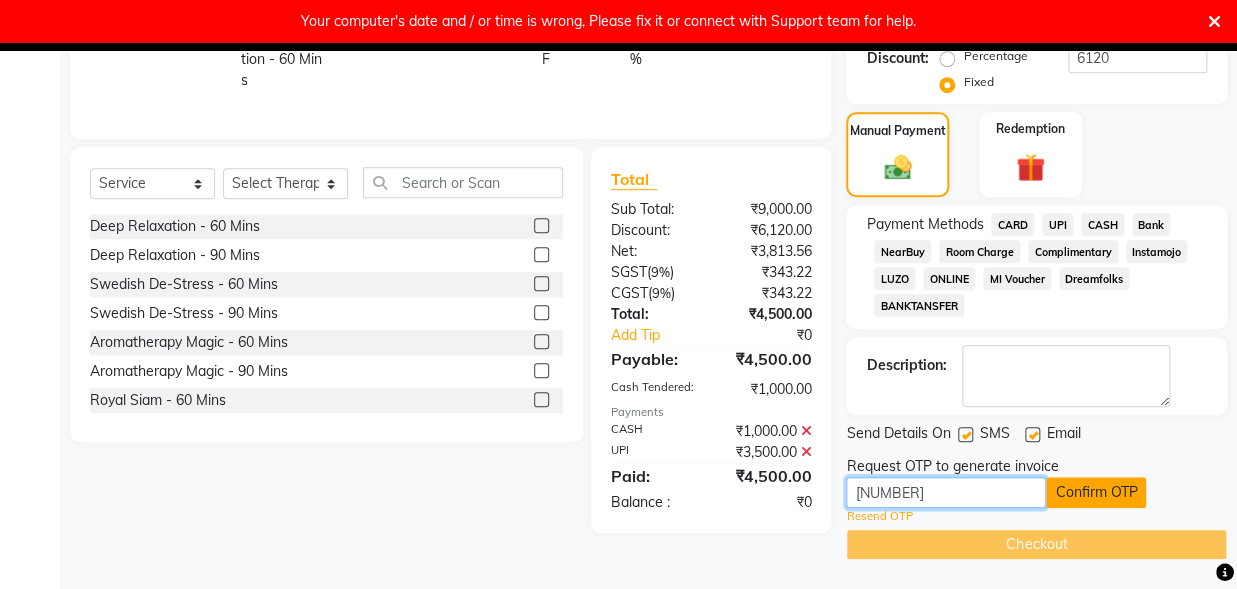 type on "9683" 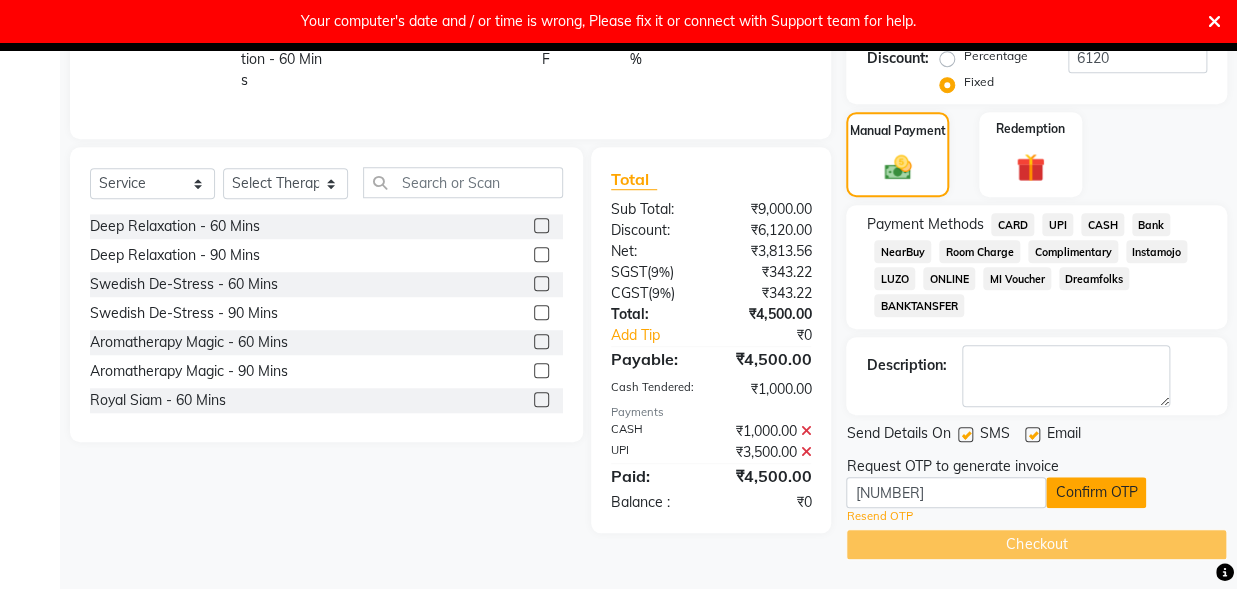 click on "Confirm OTP" 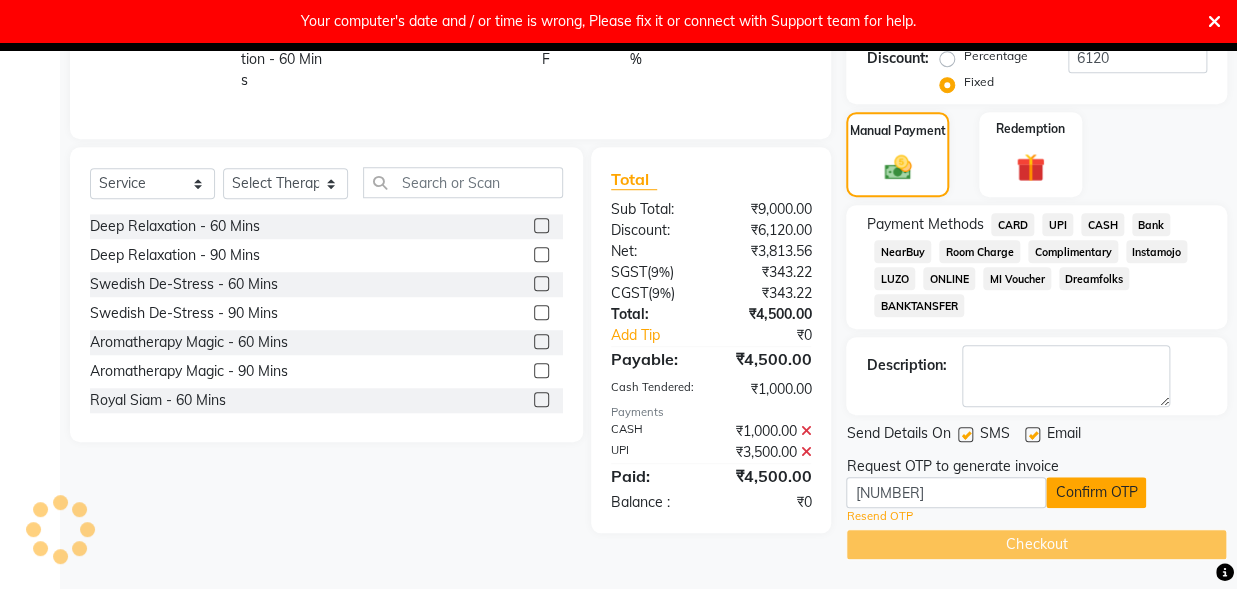 scroll, scrollTop: 431, scrollLeft: 0, axis: vertical 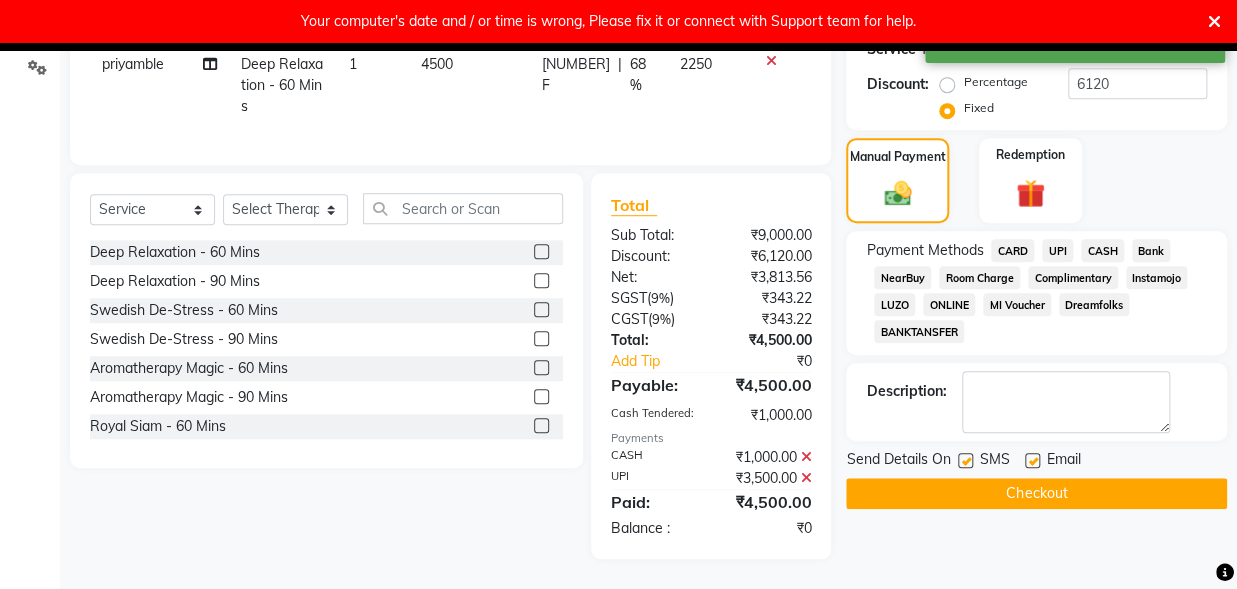 click on "Checkout" 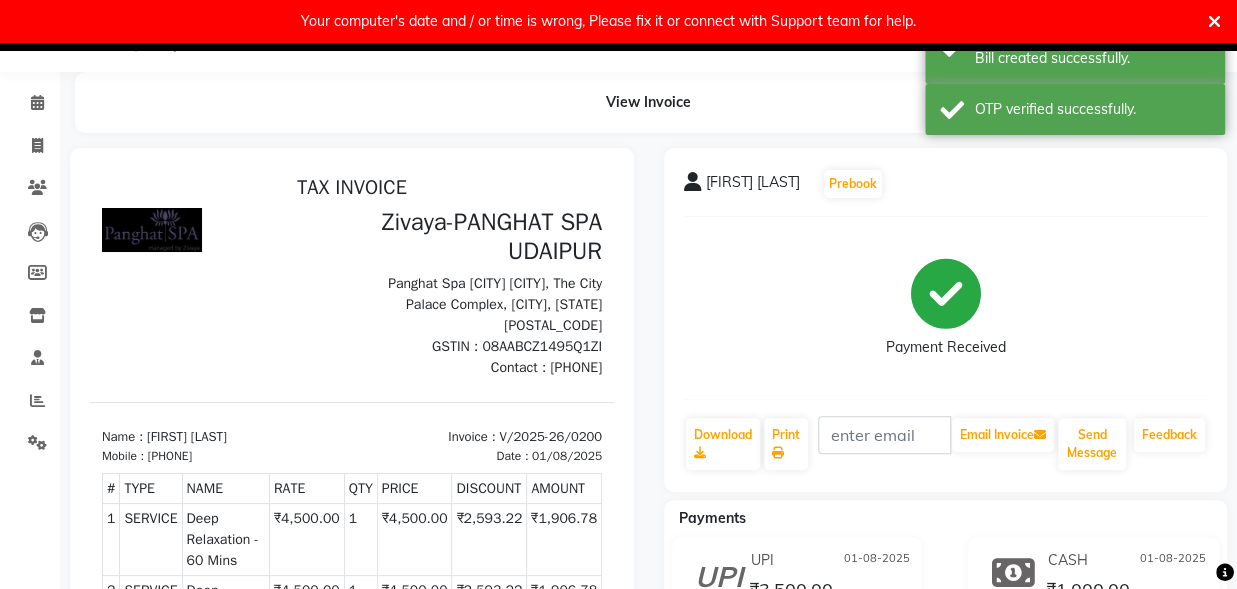 scroll, scrollTop: 0, scrollLeft: 0, axis: both 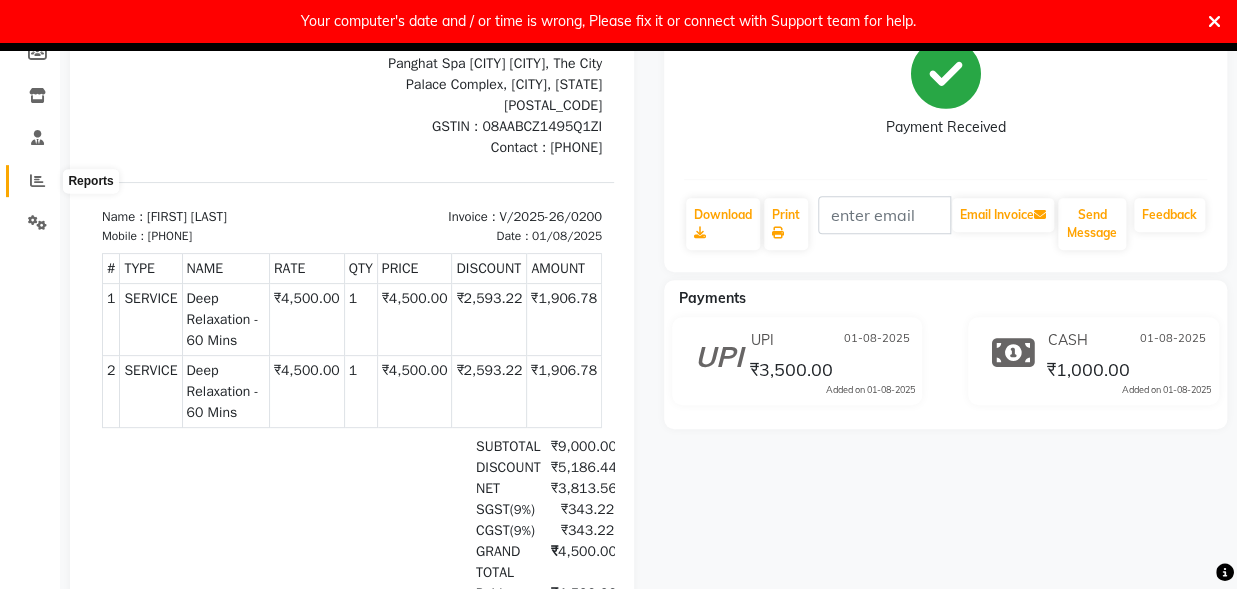 click 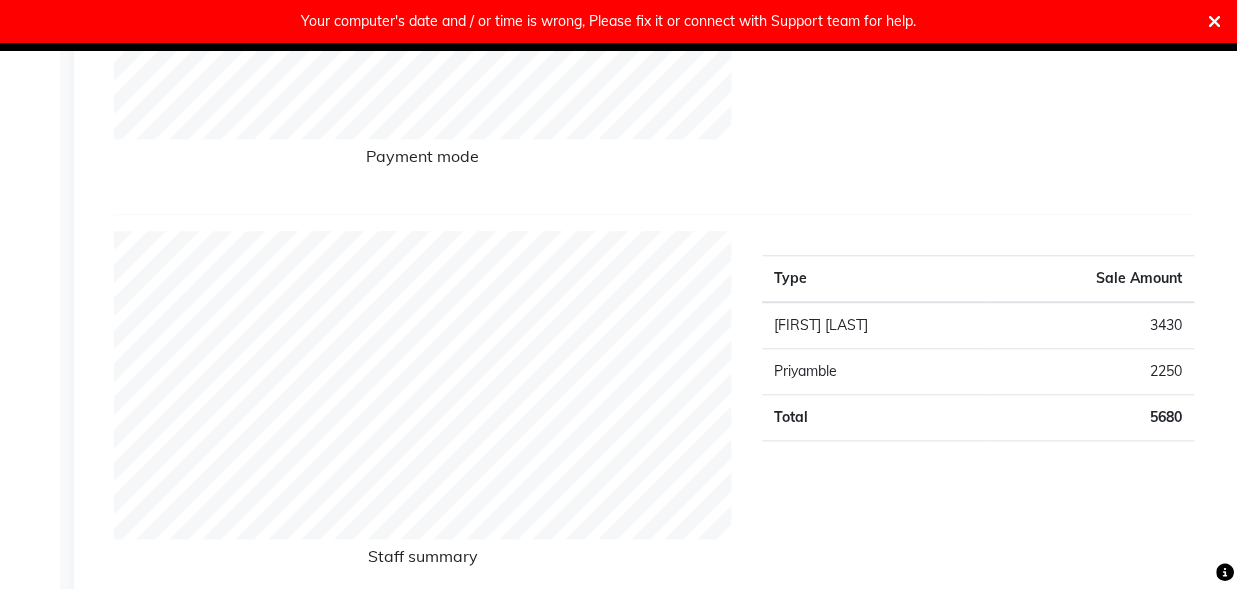 scroll, scrollTop: 110, scrollLeft: 0, axis: vertical 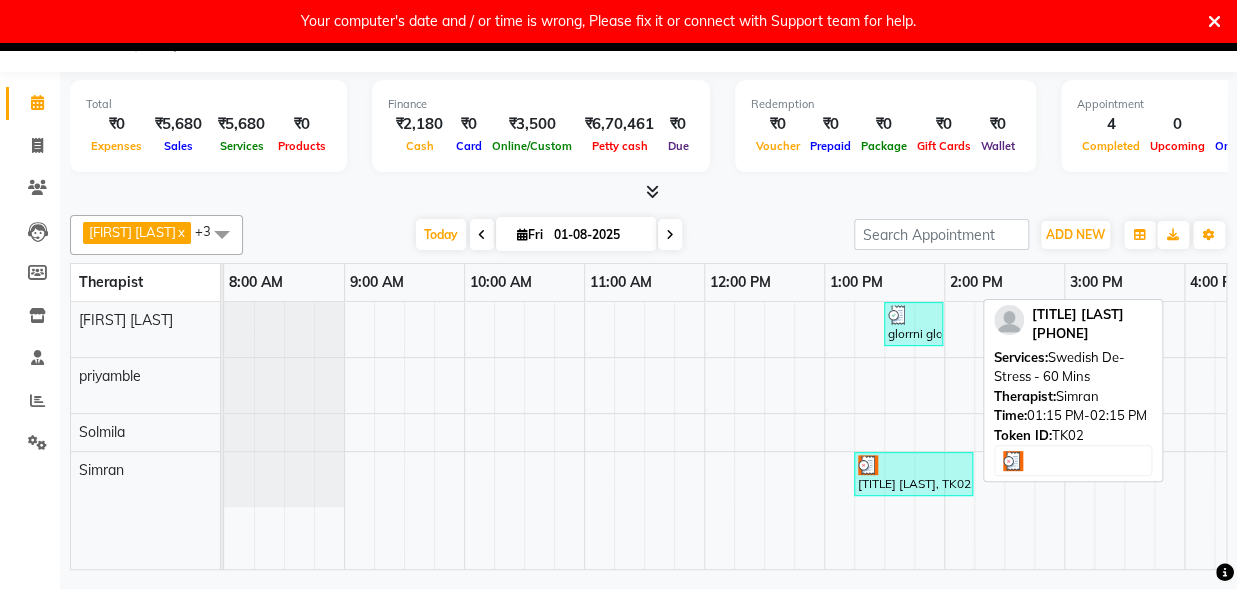 click at bounding box center (913, 465) 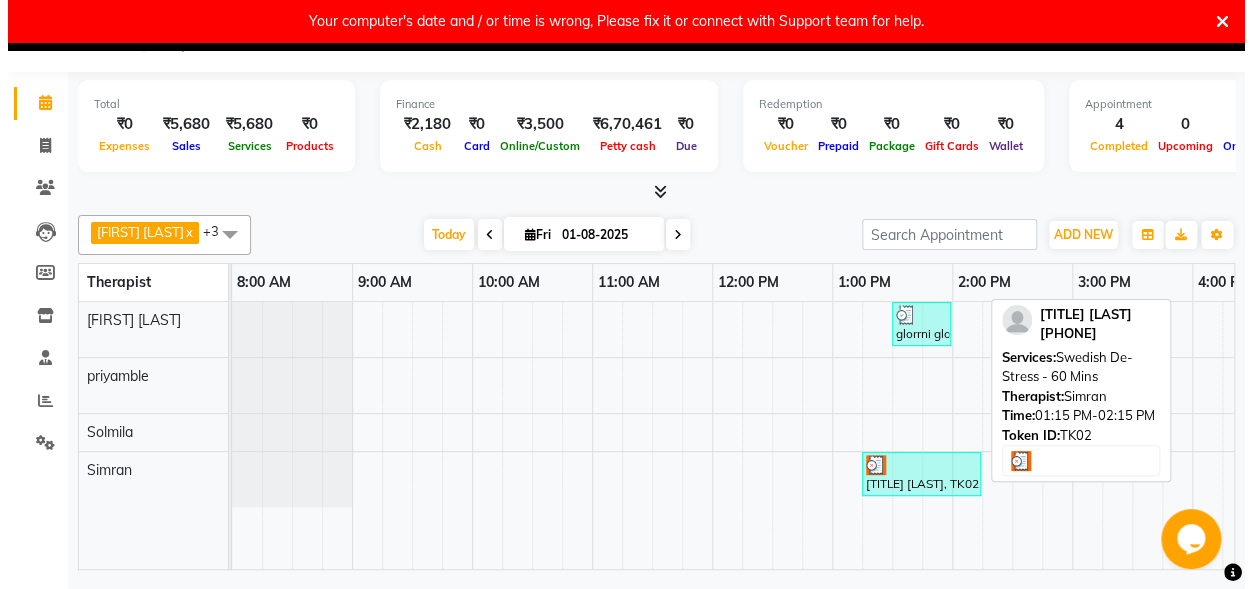 scroll, scrollTop: 42, scrollLeft: 0, axis: vertical 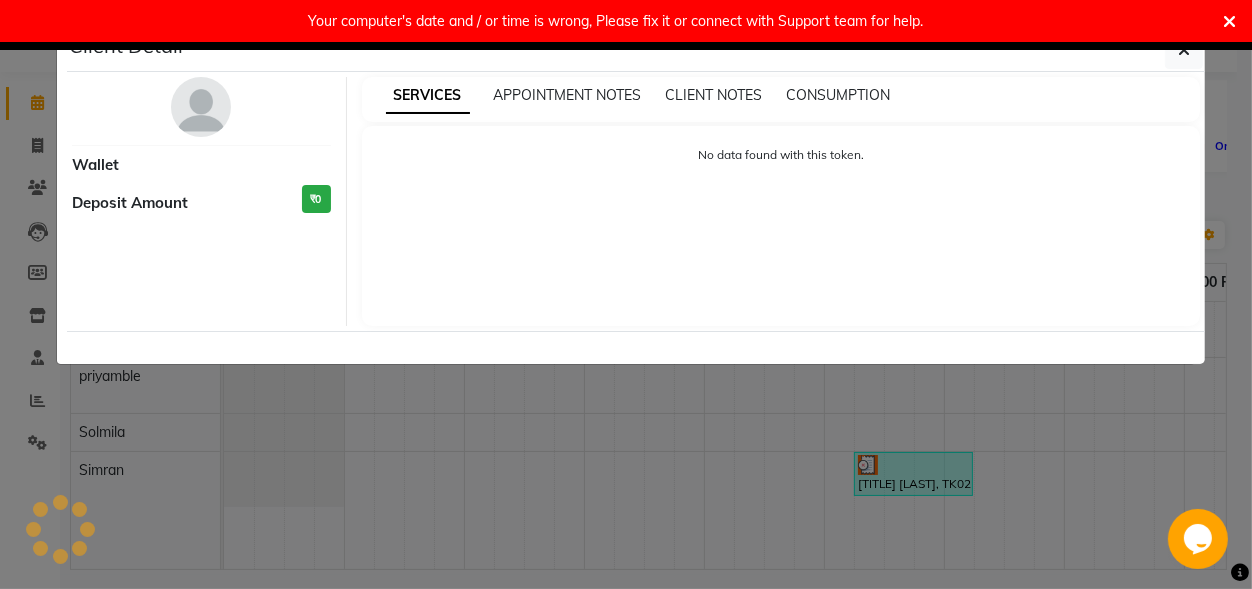 select on "3" 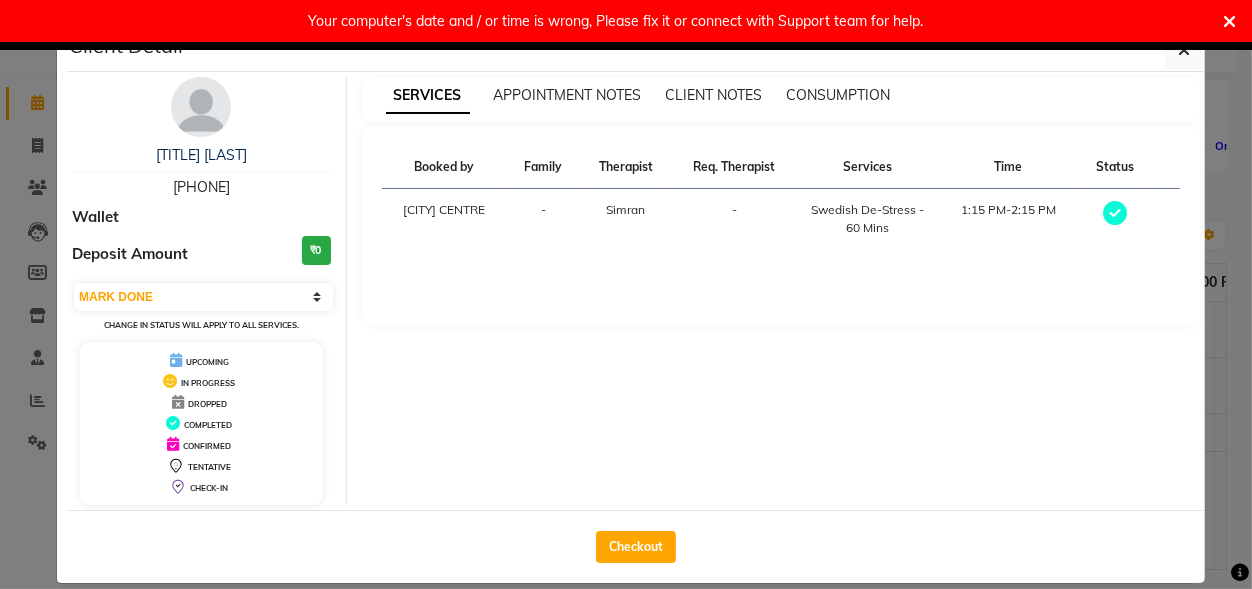 drag, startPoint x: 632, startPoint y: 534, endPoint x: 736, endPoint y: 434, distance: 144.27751 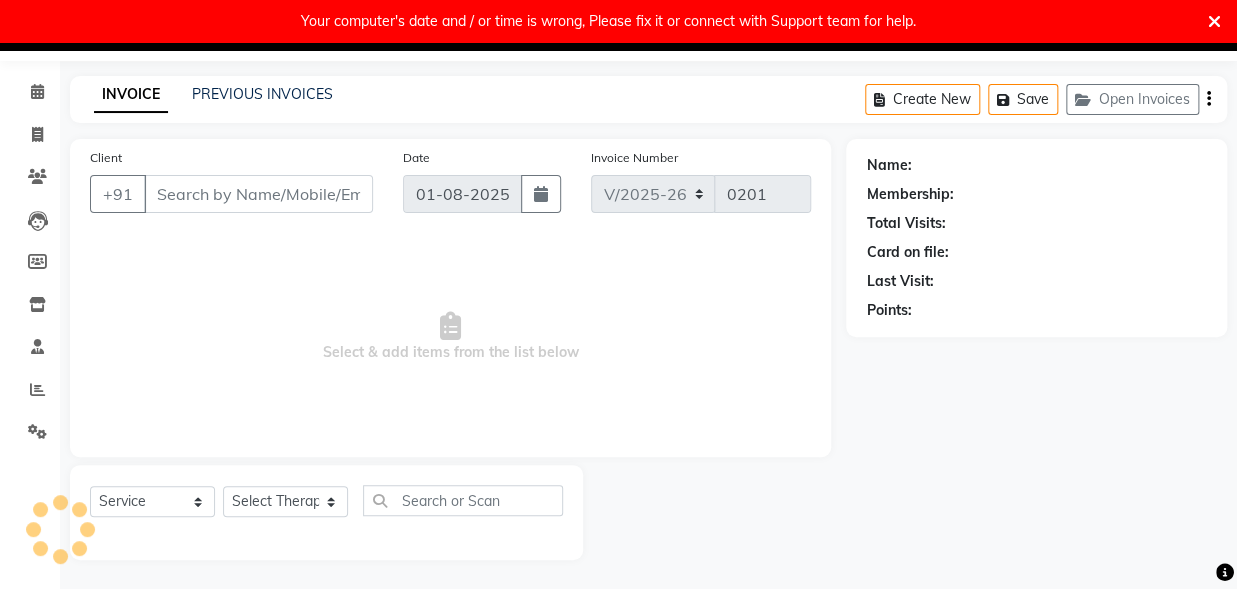 type on "6582505340" 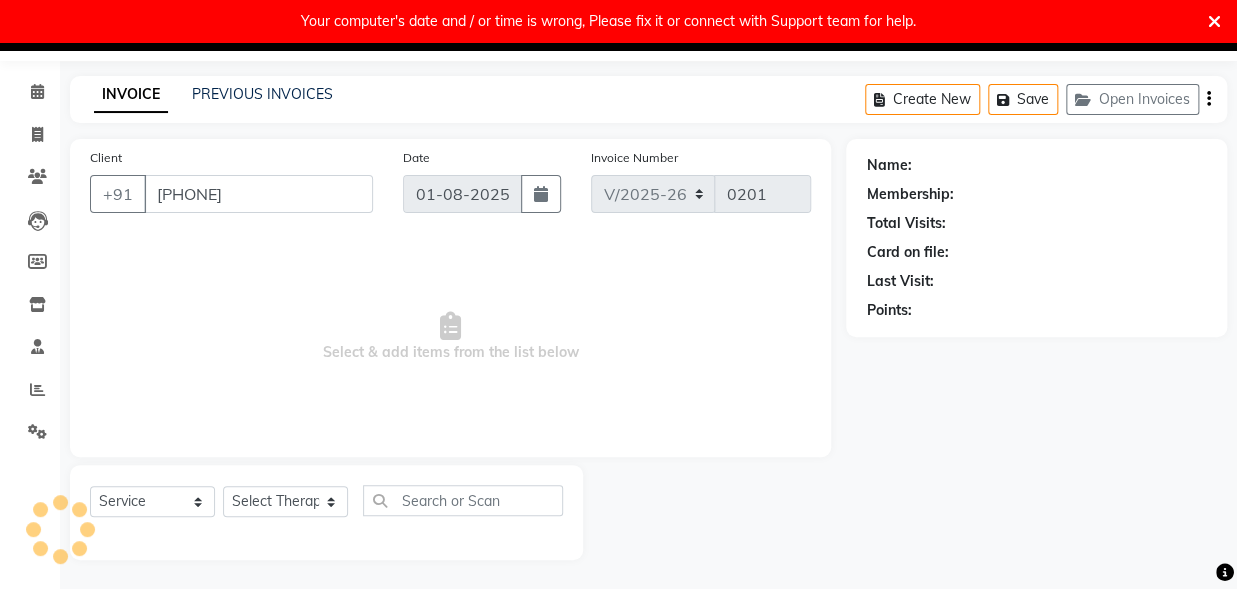 select on "68574" 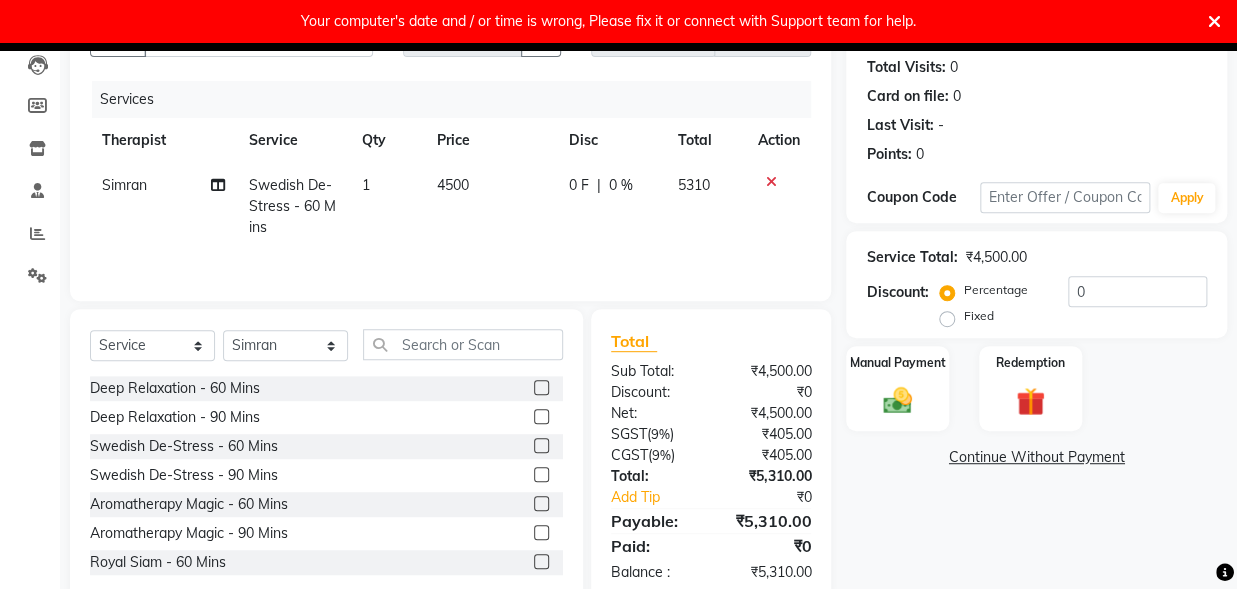scroll, scrollTop: 253, scrollLeft: 0, axis: vertical 